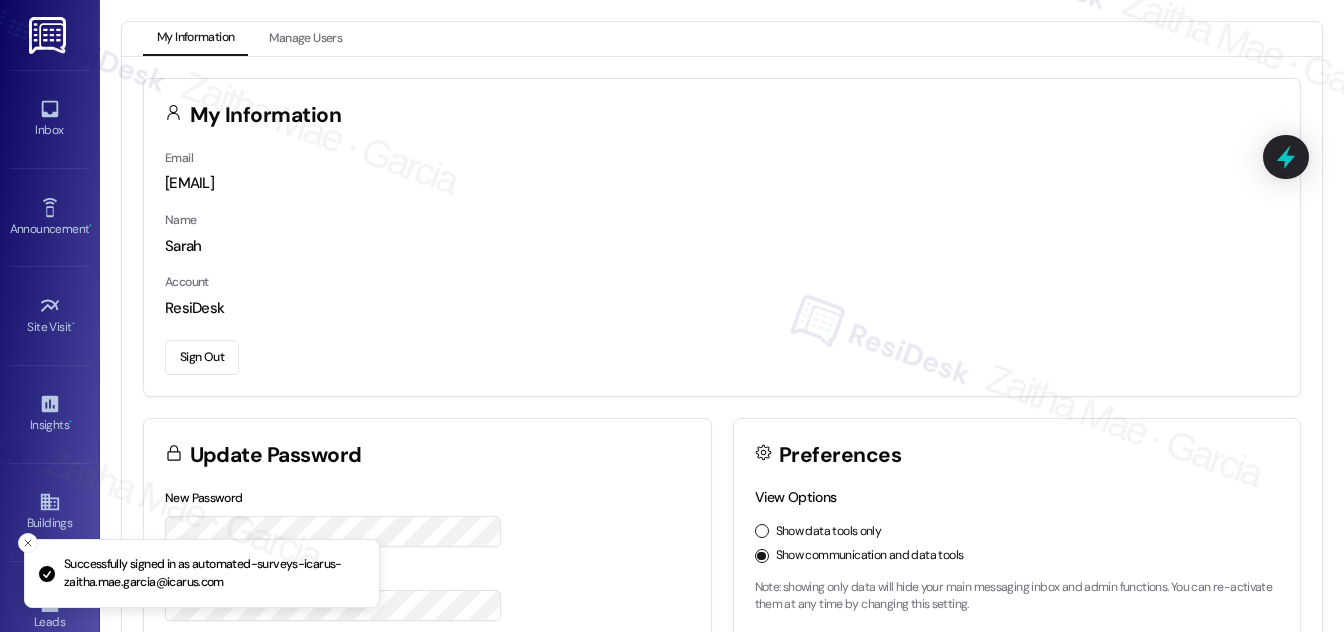 scroll, scrollTop: 0, scrollLeft: 0, axis: both 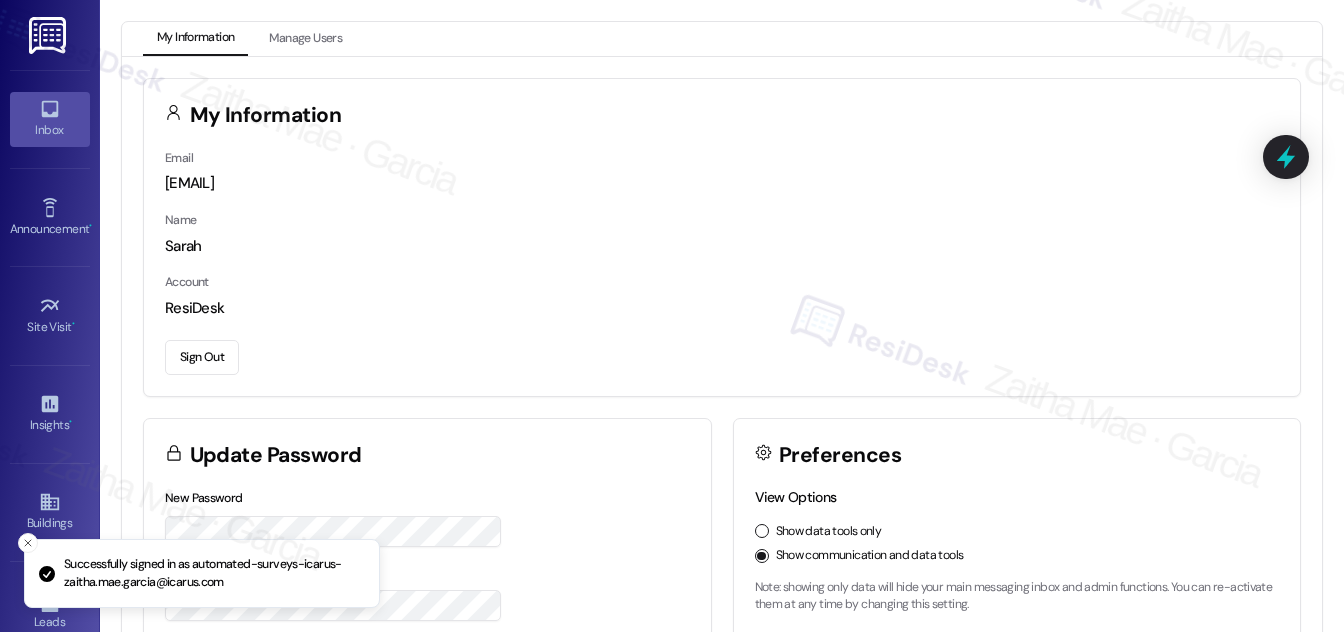click on "Inbox" at bounding box center (50, 130) 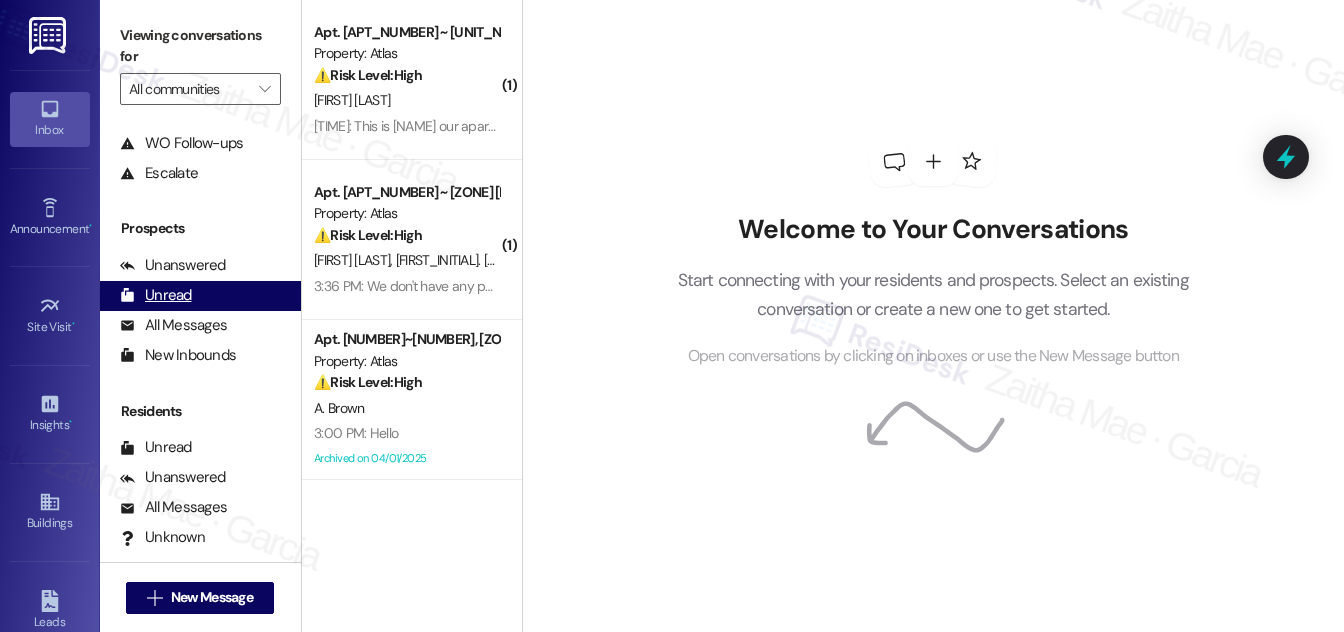 scroll, scrollTop: 264, scrollLeft: 0, axis: vertical 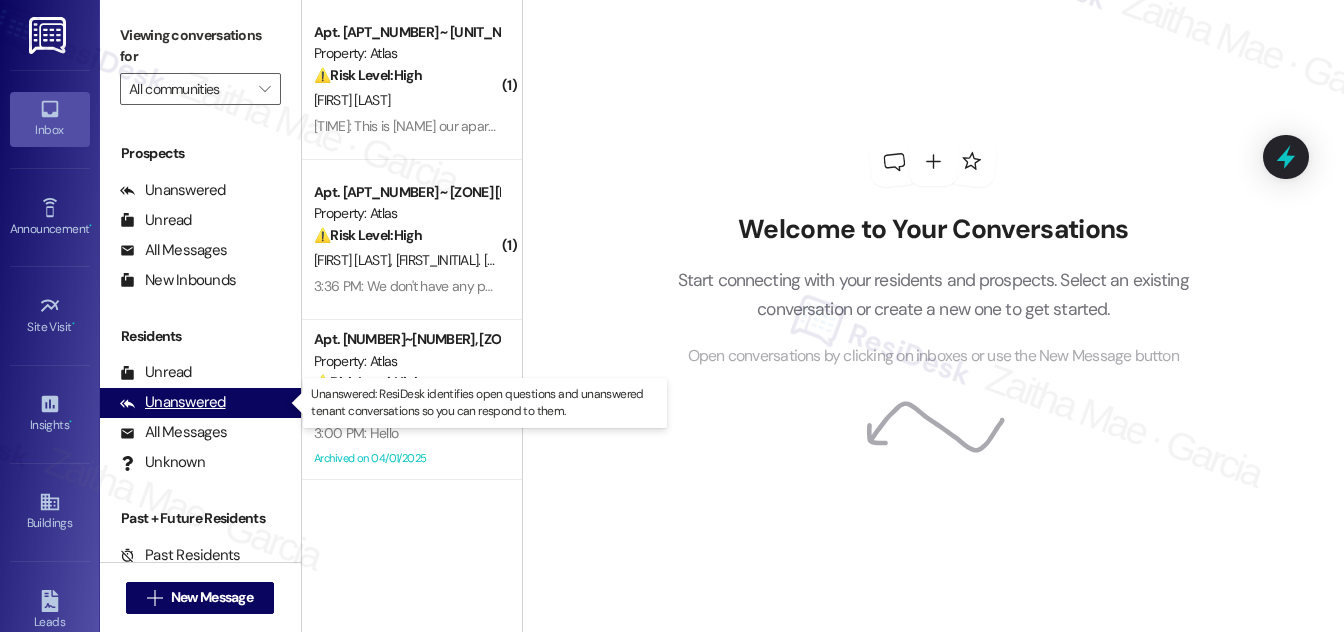 click on "Unanswered" at bounding box center [173, 402] 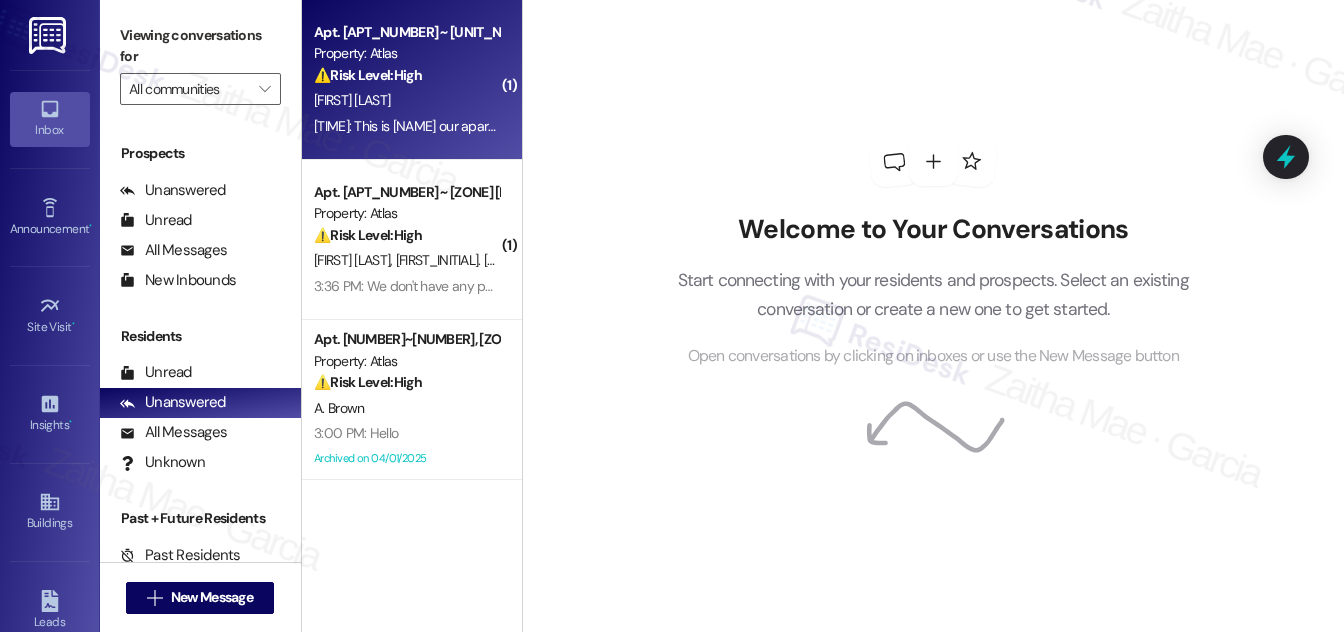 click on "[FIRST] [LAST]" at bounding box center [406, 100] 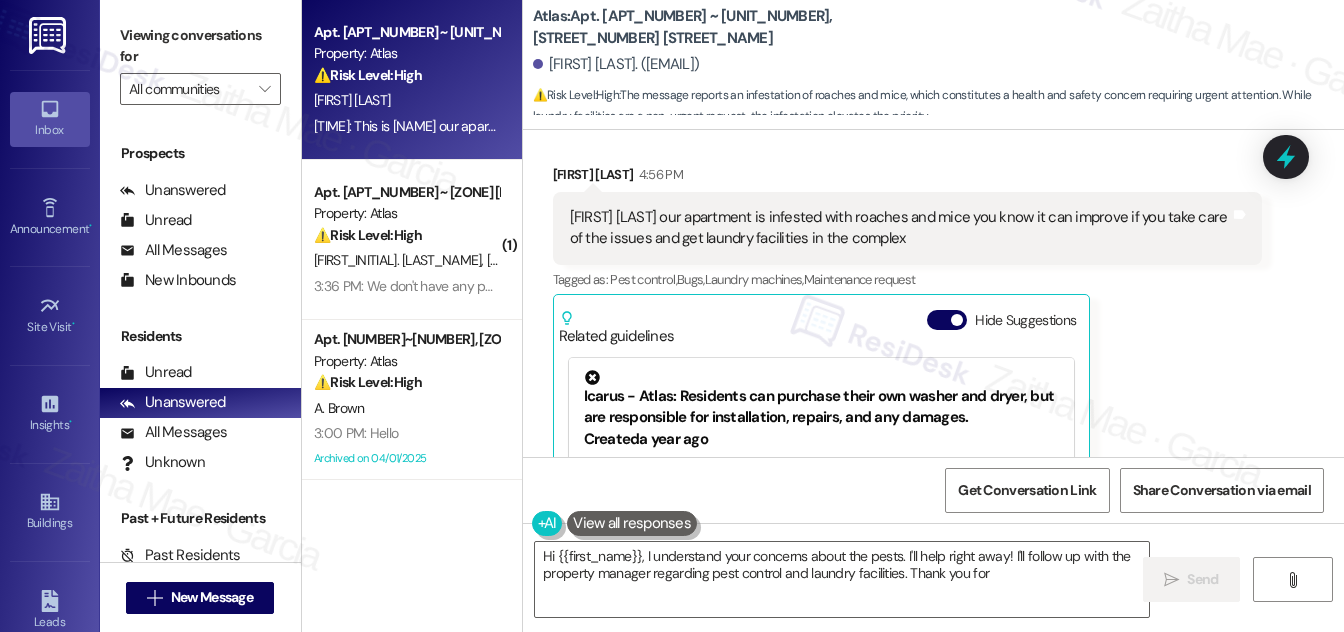 scroll, scrollTop: 2917, scrollLeft: 0, axis: vertical 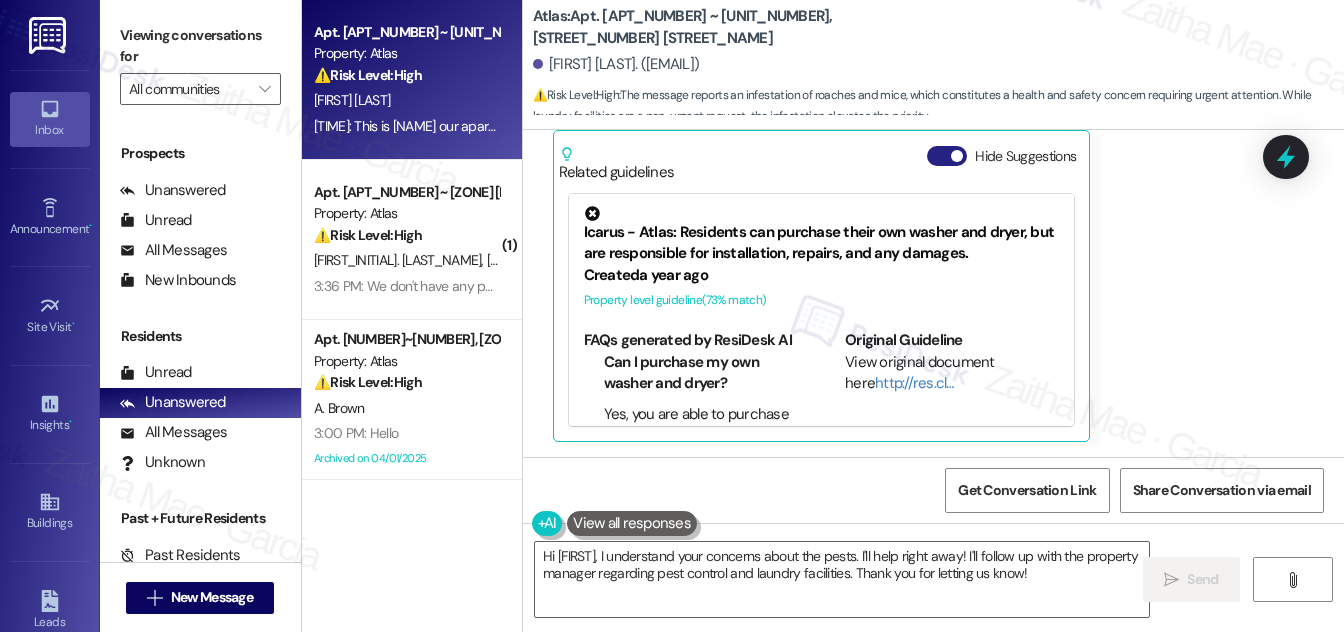 click on "Hide Suggestions" at bounding box center [947, 156] 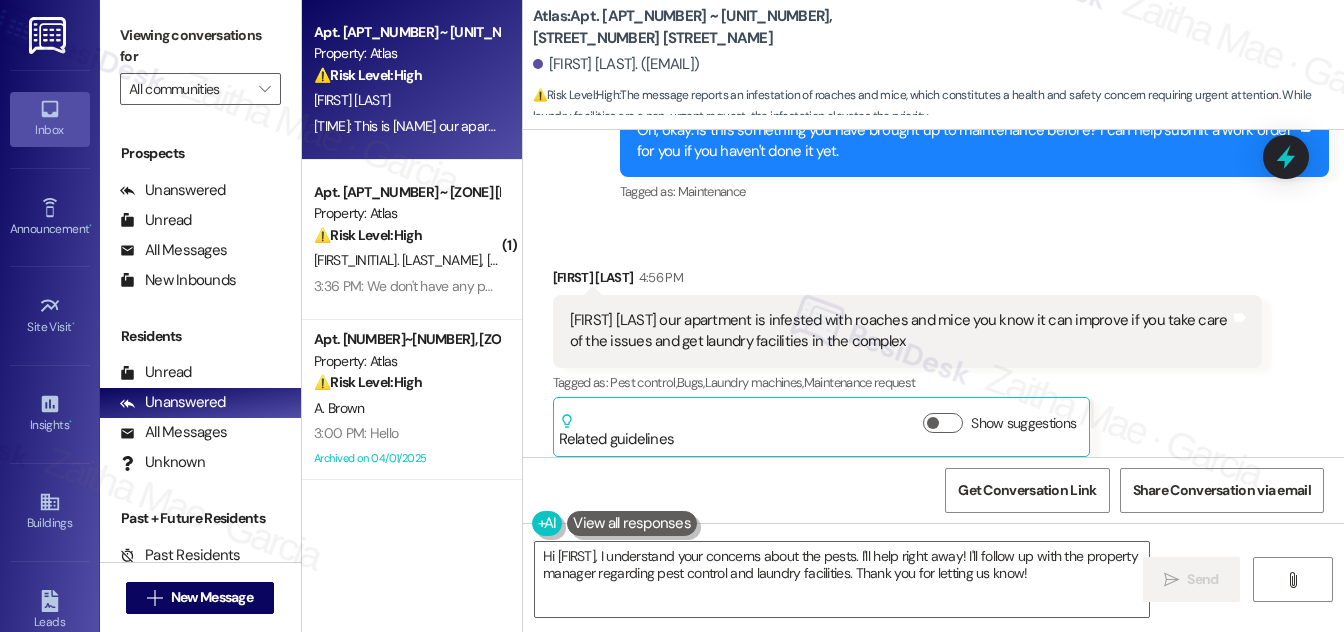 scroll, scrollTop: 2665, scrollLeft: 0, axis: vertical 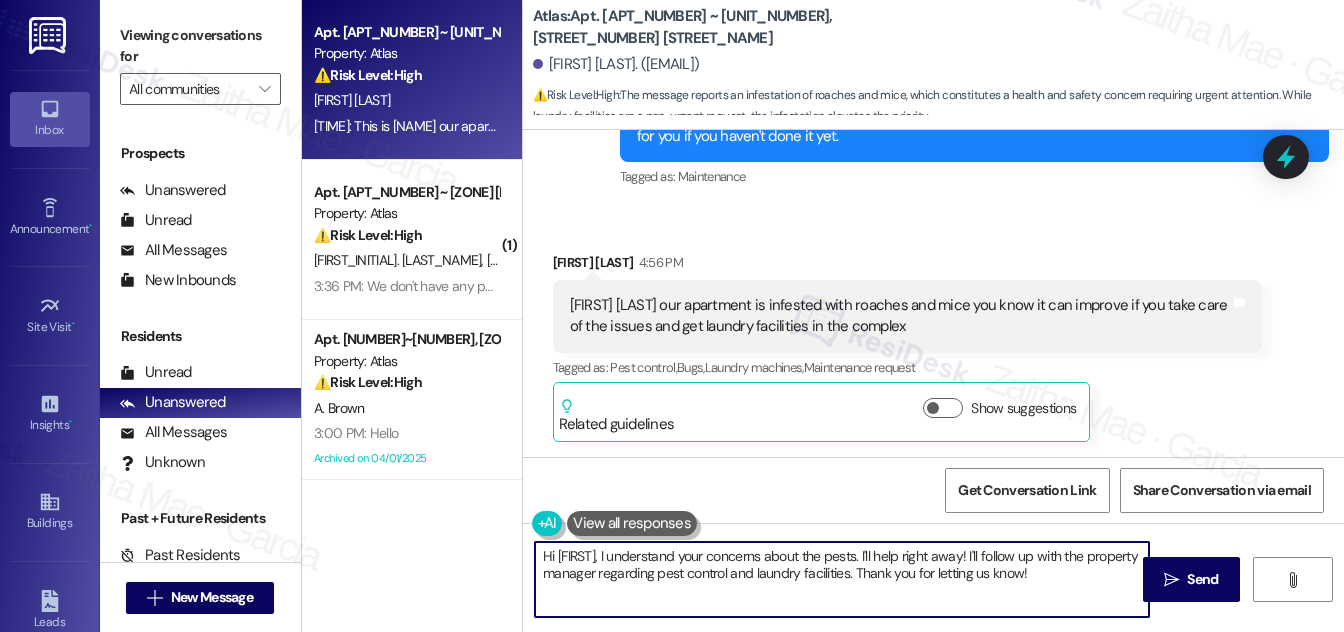 click on "Hi [FIRST], I understand your concerns about the pests. I'll help right away! I'll follow up with the property manager regarding pest control and laundry facilities. Thank you for letting us know!" at bounding box center [842, 579] 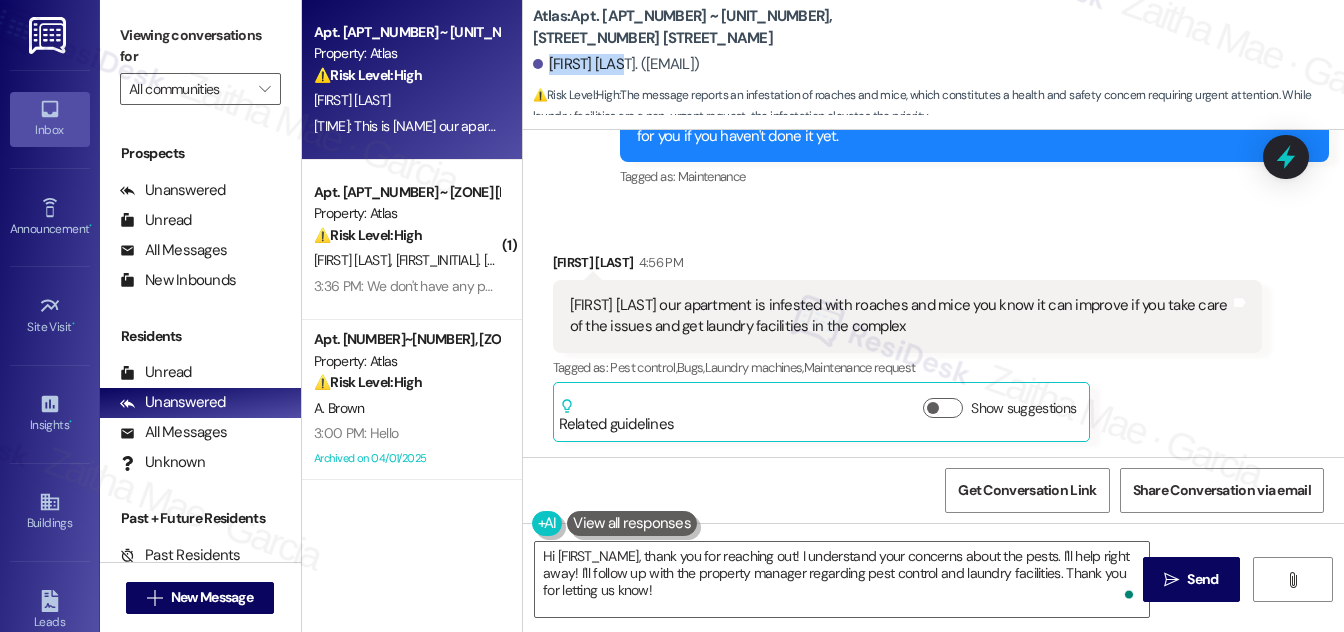 drag, startPoint x: 545, startPoint y: 66, endPoint x: 626, endPoint y: 56, distance: 81.61495 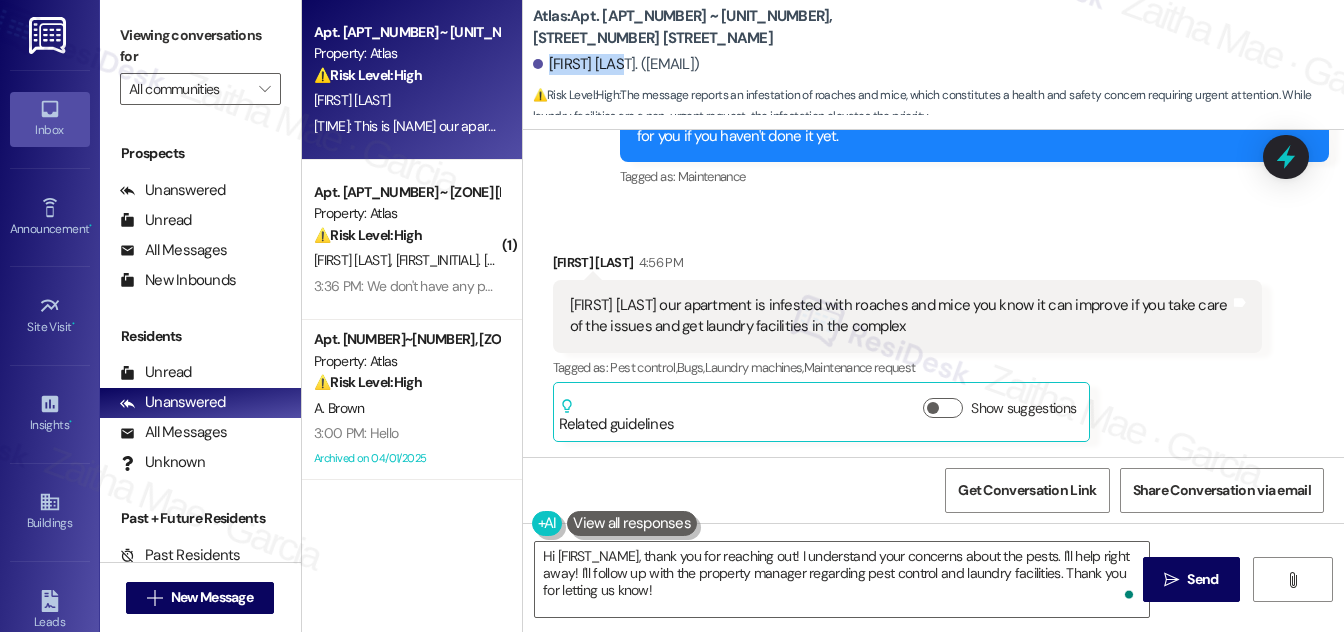 click on "[FIRST] [LAST]. ([EMAIL])" at bounding box center [616, 64] 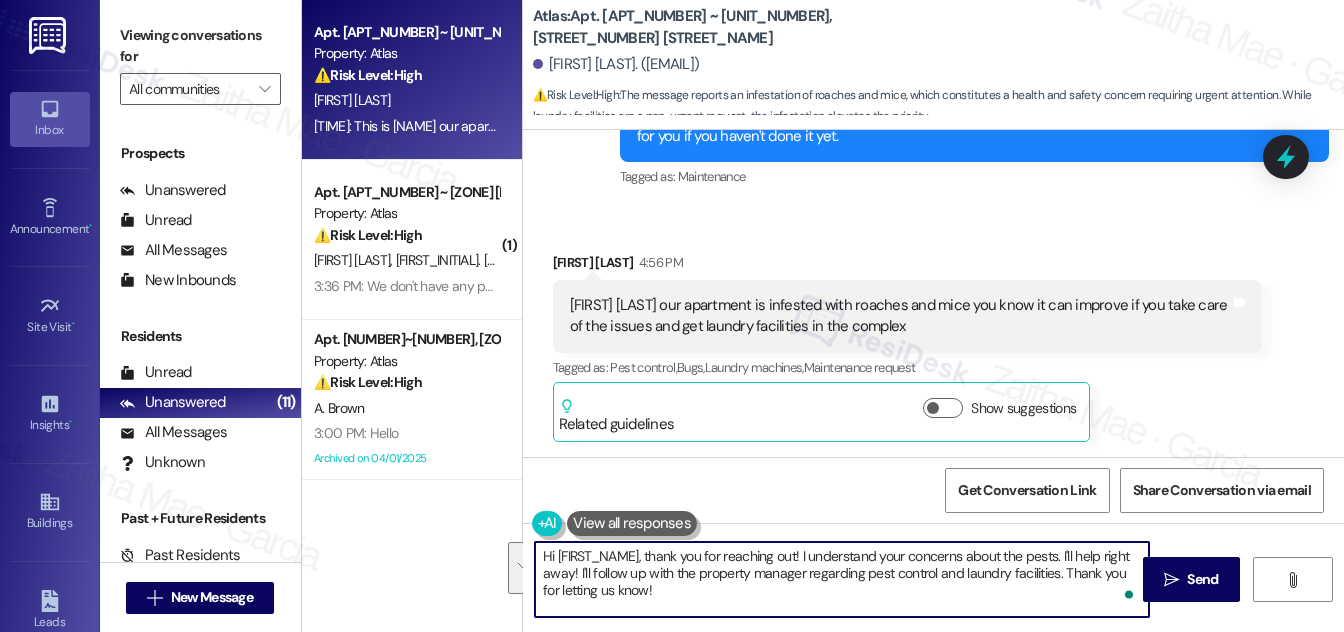 drag, startPoint x: 1062, startPoint y: 554, endPoint x: 1061, endPoint y: 594, distance: 40.012497 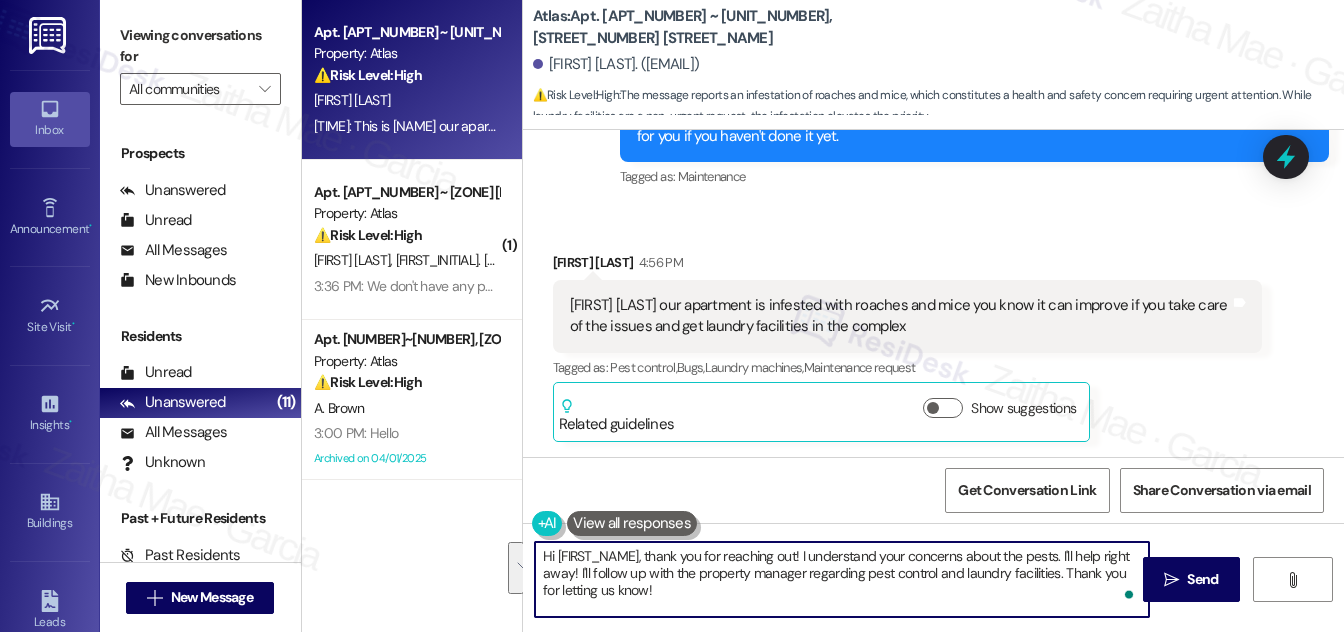 click on "Hi [FIRST_NAME], thank you for reaching out! I understand your concerns about the pests. I'll help right away! I'll follow up with the property manager regarding pest control and laundry facilities. Thank you for letting us know!" at bounding box center (842, 579) 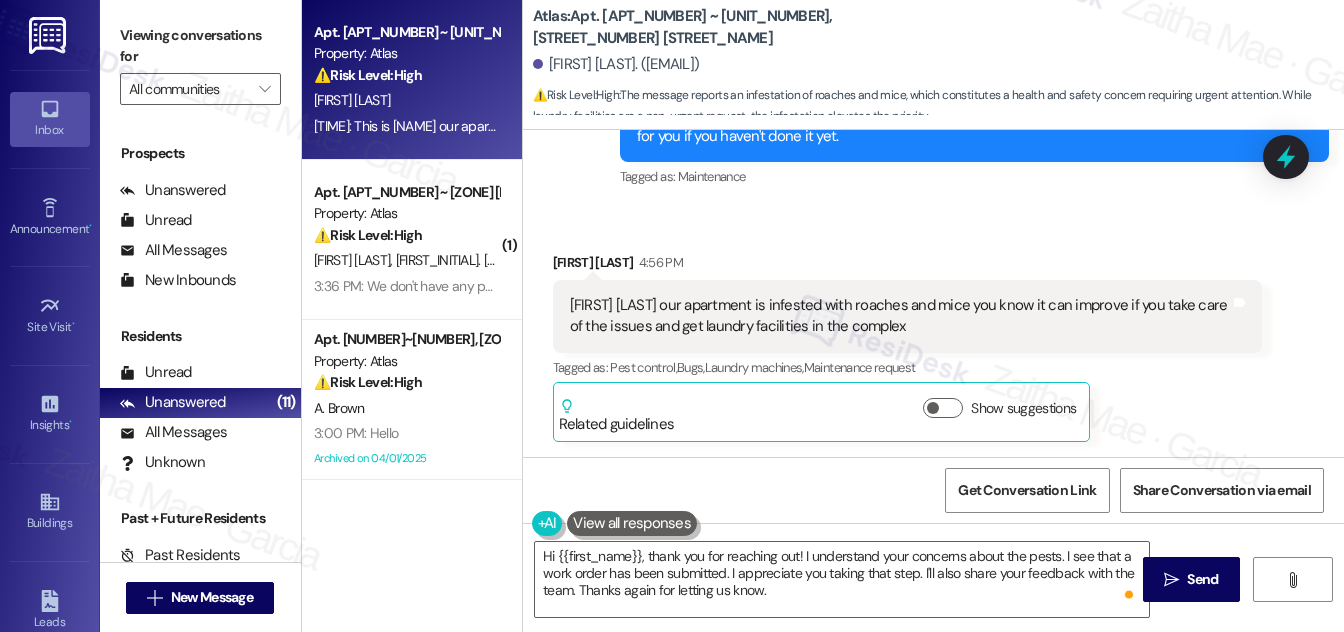 drag, startPoint x: 569, startPoint y: 299, endPoint x: 945, endPoint y: 319, distance: 376.53152 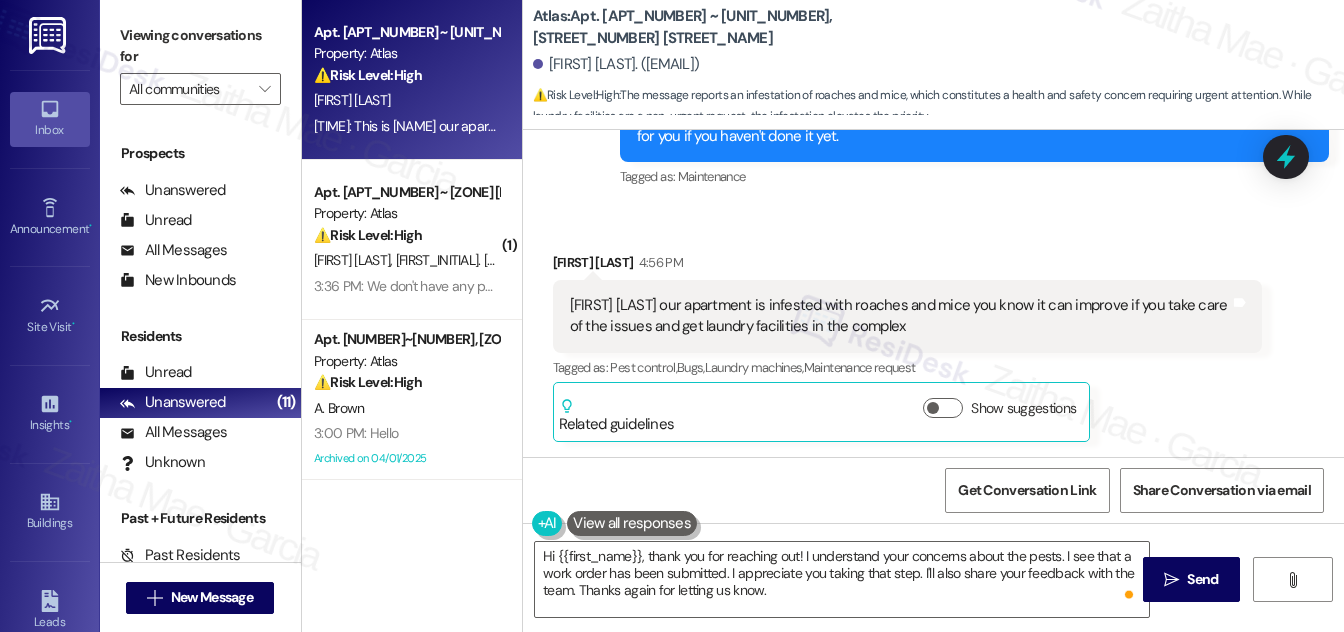 click on "[FIRST] [LAST] our apartment is infested with roaches and mice you know it can improve if you take care of the issues and get laundry facilities in the complex" at bounding box center (900, 316) 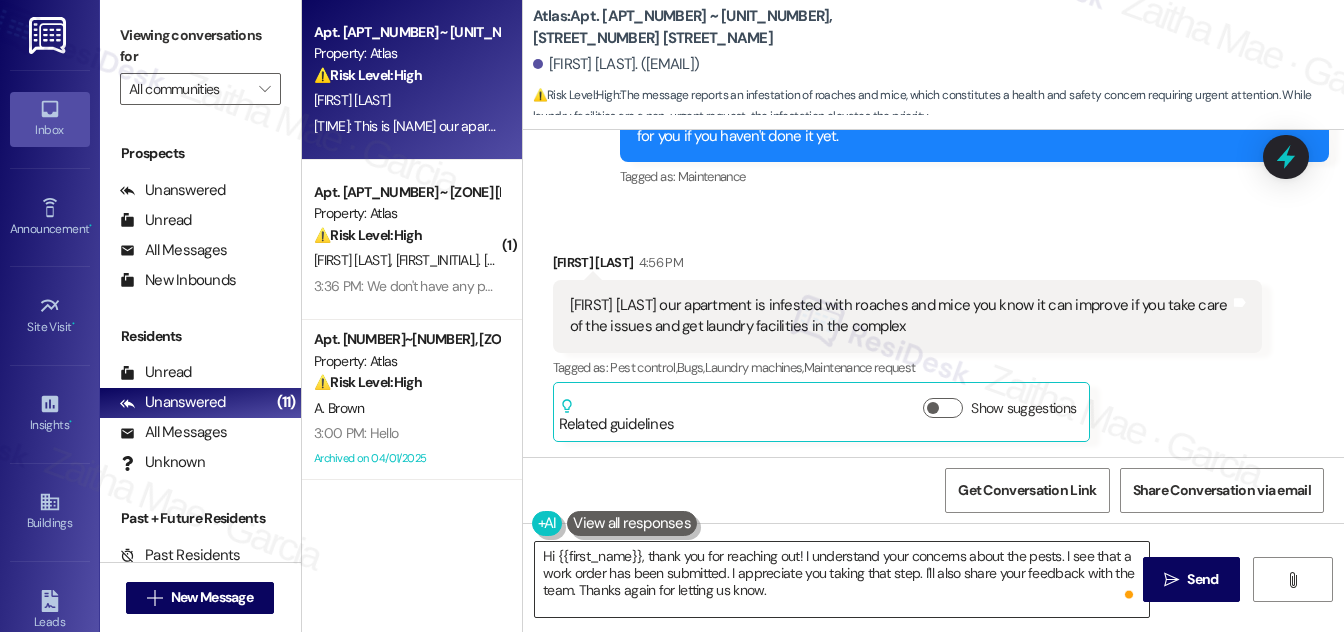 click on "Hi {{first_name}}, thank you for reaching out! I understand your concerns about the pests. I see that a work order has been submitted. I appreciate you taking that step. I'll also share your feedback with the team. Thanks again for letting us know." at bounding box center (842, 579) 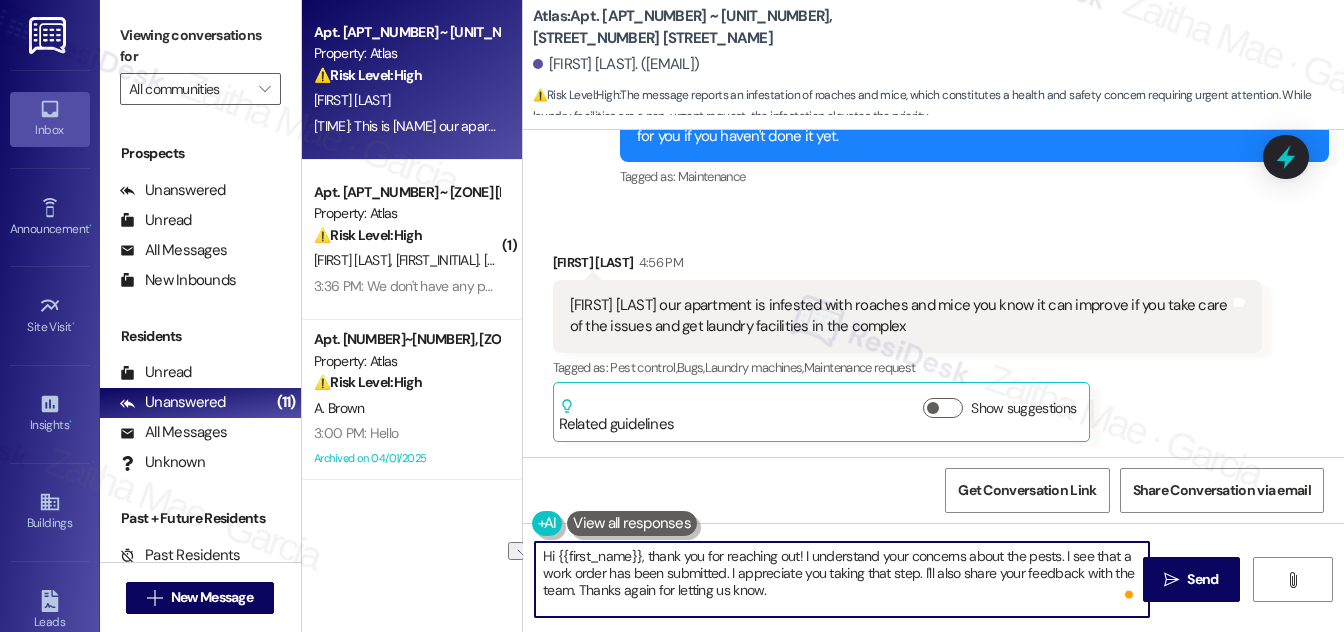 drag, startPoint x: 802, startPoint y: 555, endPoint x: 1056, endPoint y: 548, distance: 254.09644 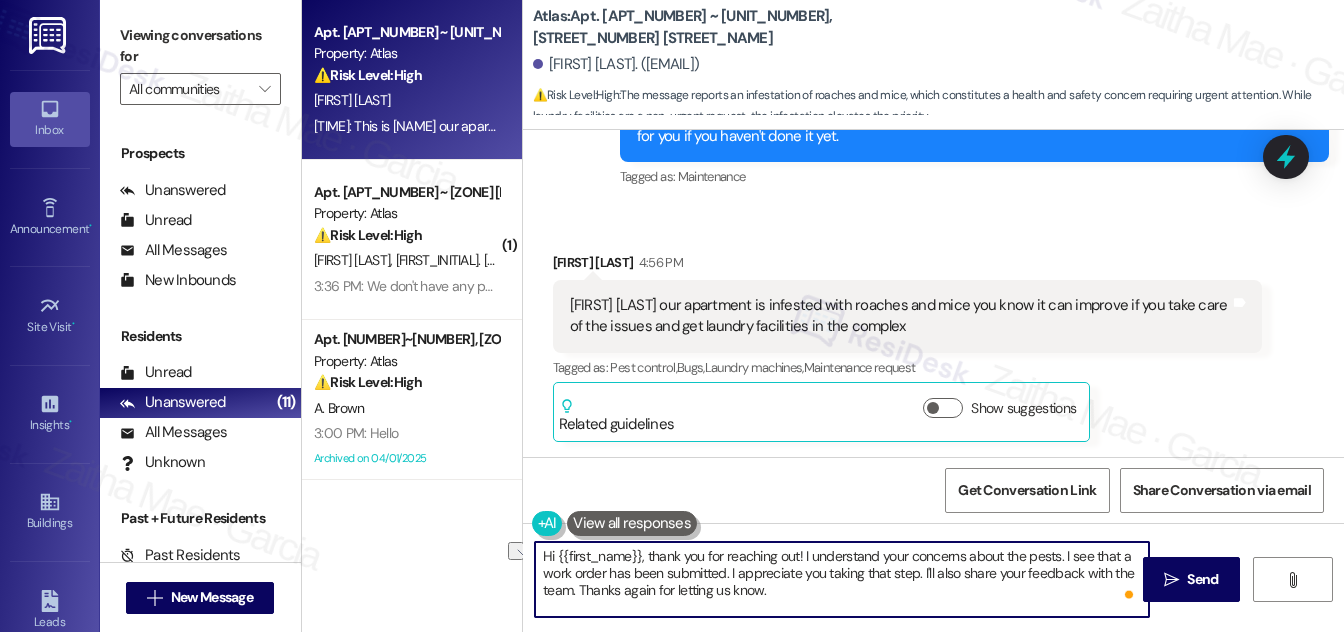 click on "Hi {{first_name}}, thank you for reaching out! I understand your concerns about the pests. I see that a work order has been submitted. I appreciate you taking that step. I'll also share your feedback with the team. Thanks again for letting us know." at bounding box center [842, 579] 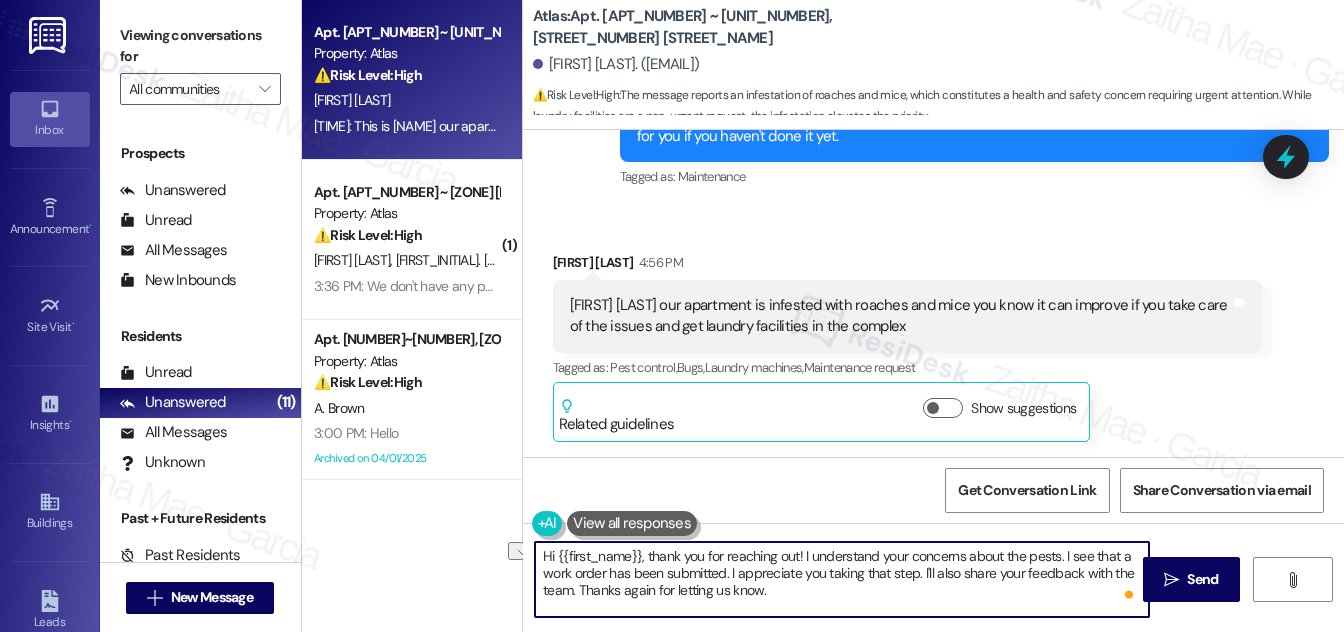 paste on "I’m sorry to hear about the pest issues in your apartment" 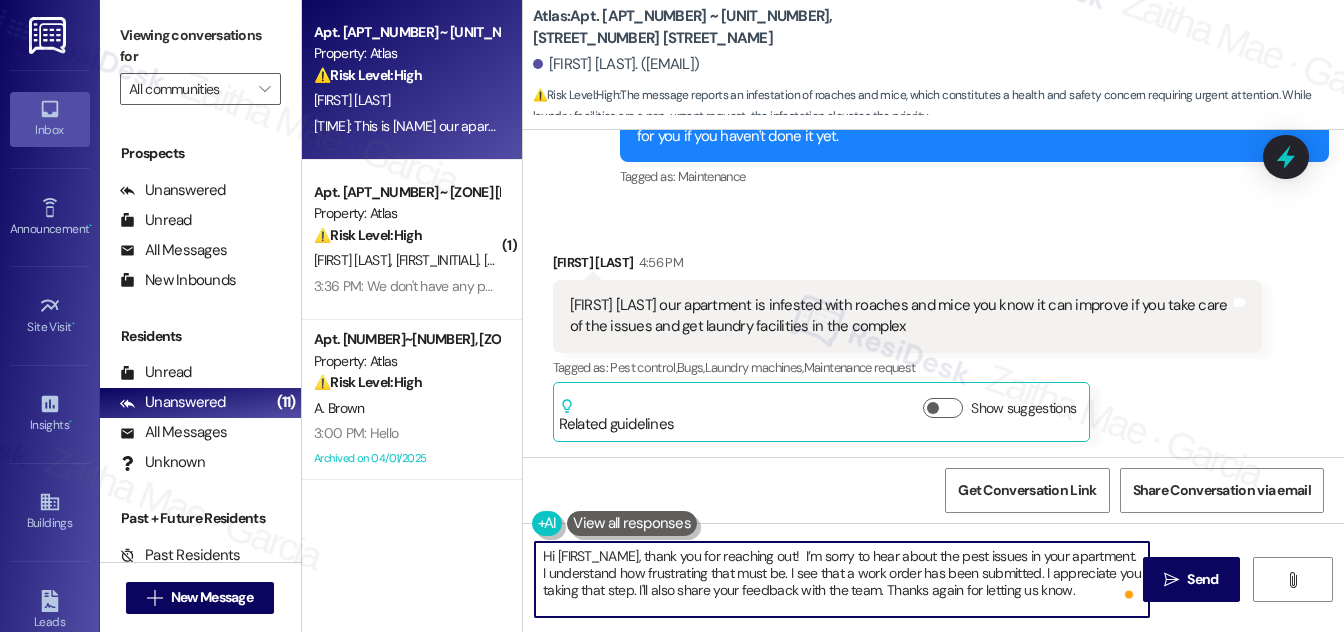 click on "Hi [FIRST_NAME], thank you for reaching out!  I’m sorry to hear about the pest issues in your apartment. I understand how frustrating that must be. I see that a work order has been submitted. I appreciate you taking that step. I'll also share your feedback with the team. Thanks again for letting us know." at bounding box center [842, 579] 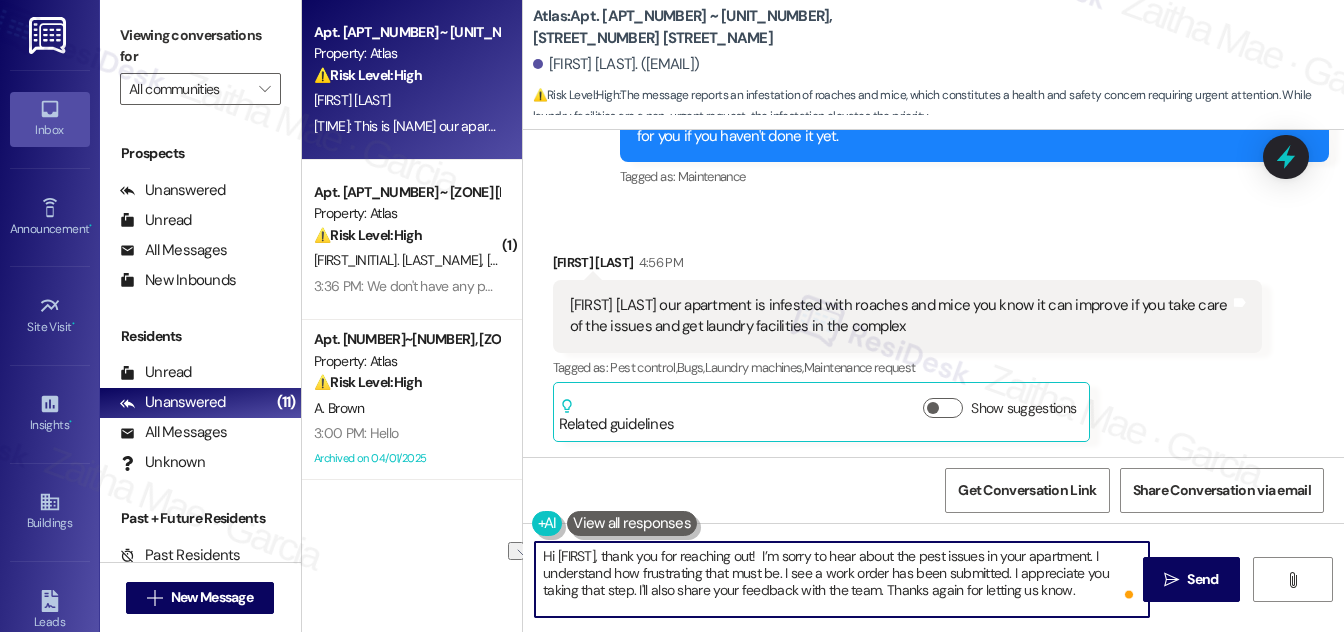 drag, startPoint x: 980, startPoint y: 591, endPoint x: 1064, endPoint y: 585, distance: 84.21401 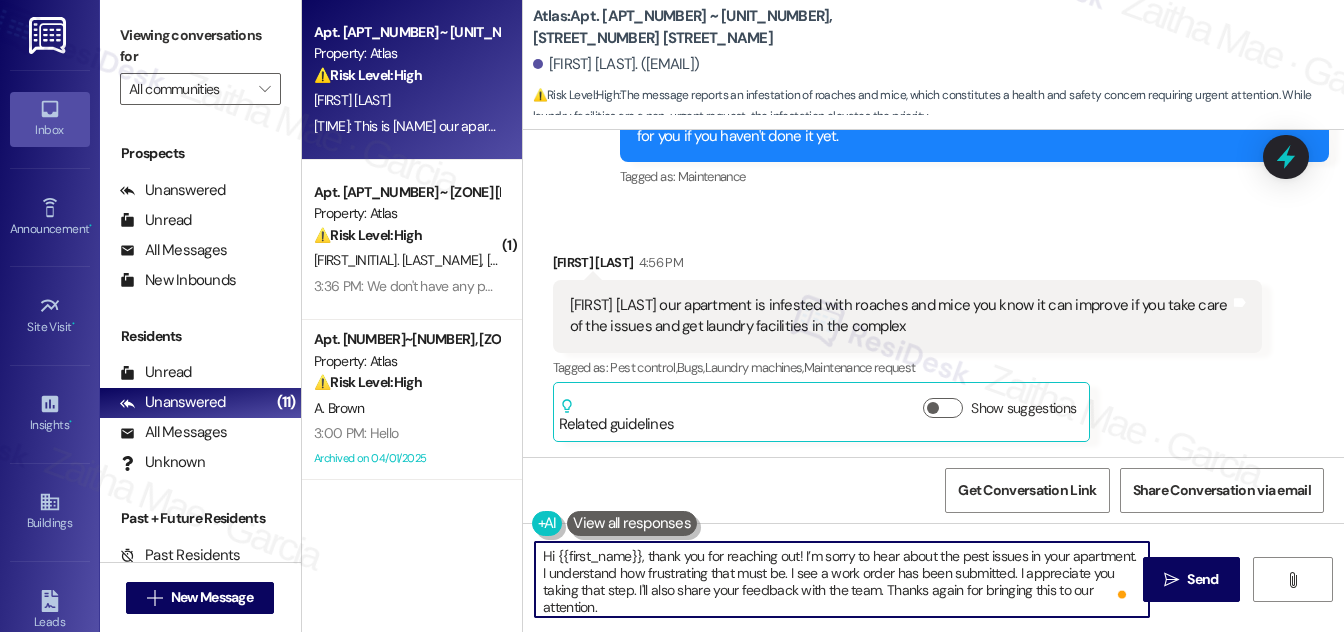 click on "Hi {{first_name}}, thank you for reaching out! I’m sorry to hear about the pest issues in your apartment. I understand how frustrating that must be. I see a work order has been submitted. I appreciate you taking that step. I'll also share your feedback with the team. Thanks again for bringing this to our attention." at bounding box center (842, 579) 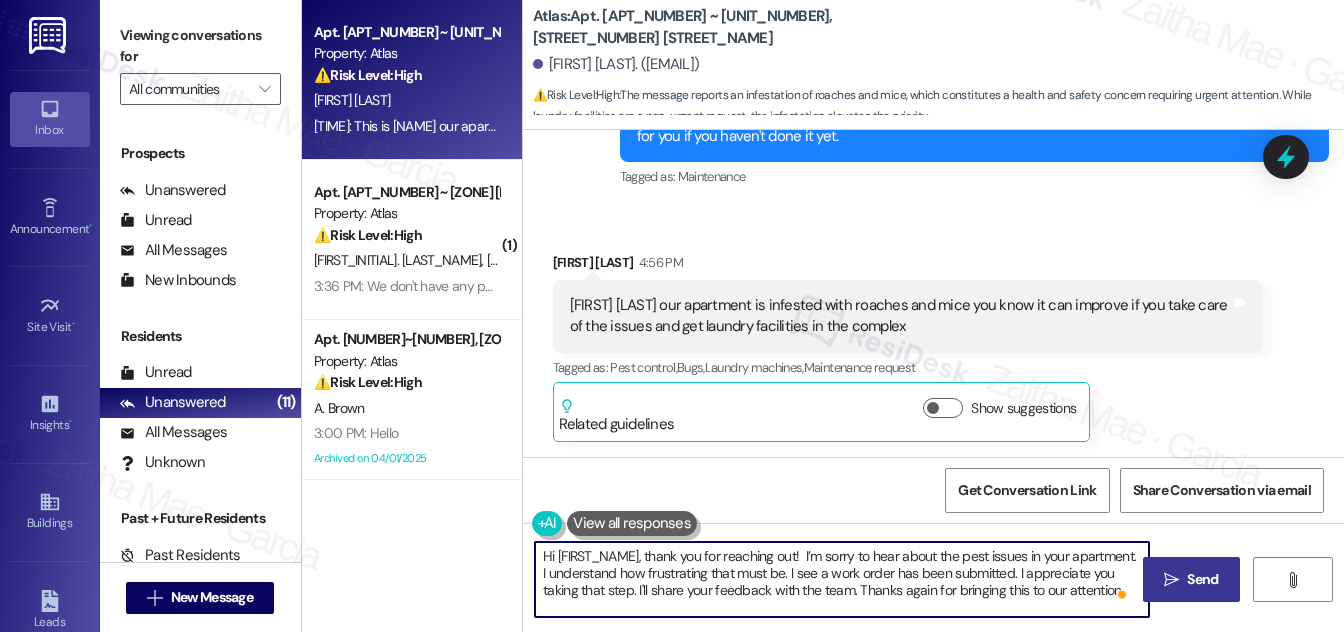 type on "Hi [FIRST_NAME], thank you for reaching out!  I’m sorry to hear about the pest issues in your apartment. I understand how frustrating that must be. I see a work order has been submitted. I appreciate you taking that step. I'll share your feedback with the team. Thanks again for bringing this to our attention." 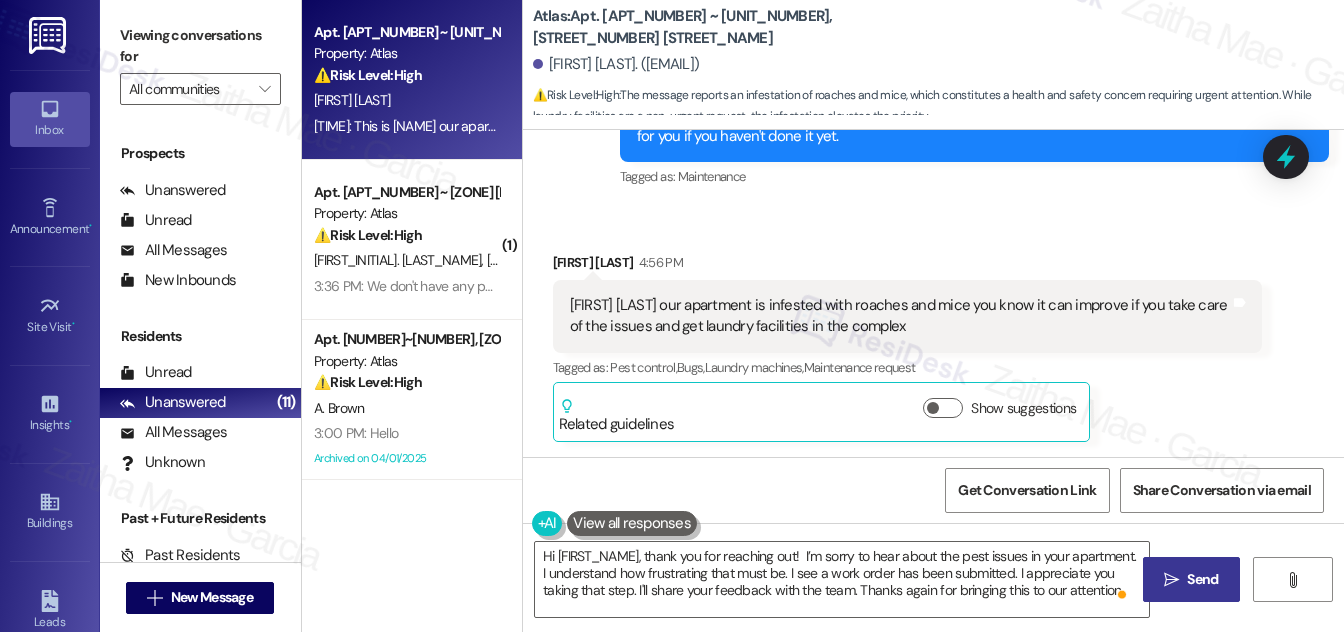 click on "" at bounding box center [1171, 580] 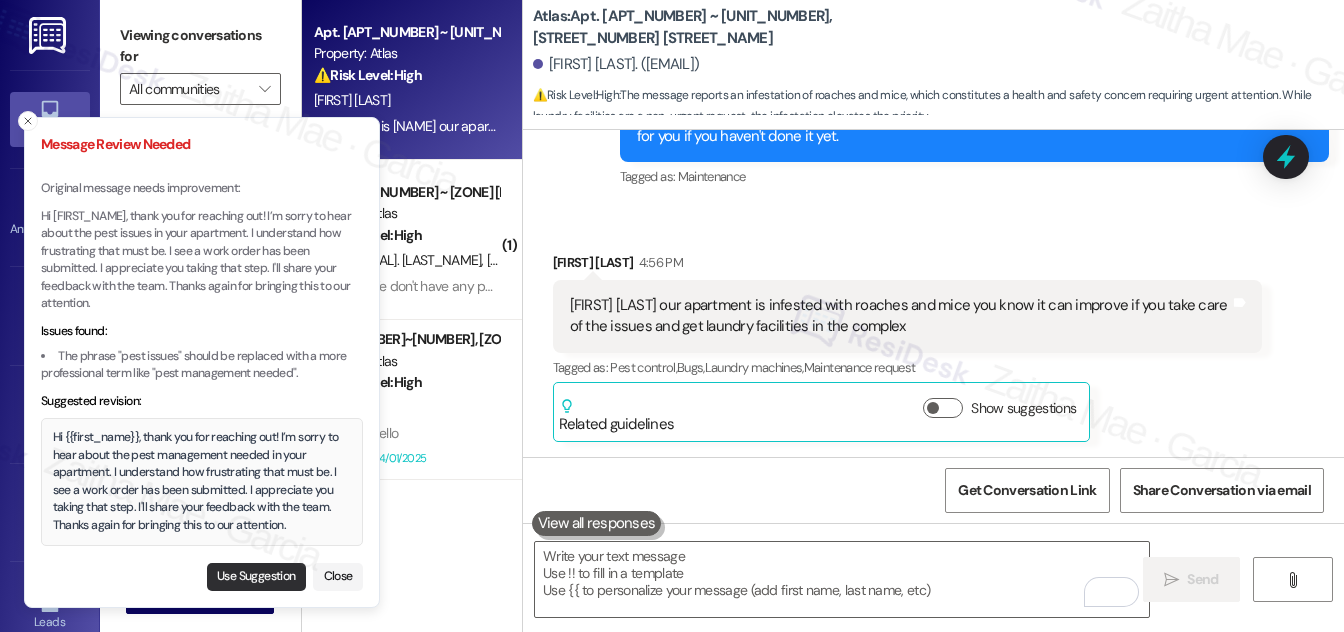 click on "Use Suggestion" at bounding box center [256, 577] 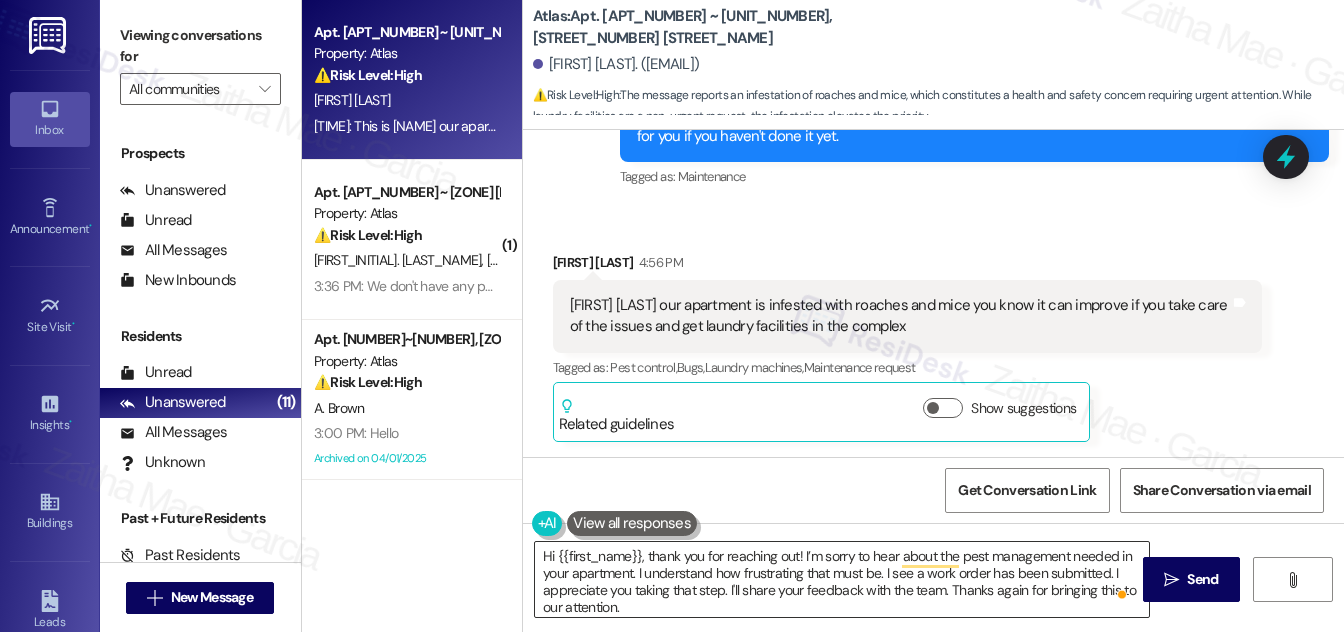 click on "Hi {{first_name}}, thank you for reaching out! I’m sorry to hear about the pest management needed in your apartment. I understand how frustrating that must be. I see a work order has been submitted. I appreciate you taking that step. I'll share your feedback with the team. Thanks again for bringing this to our attention." at bounding box center [842, 579] 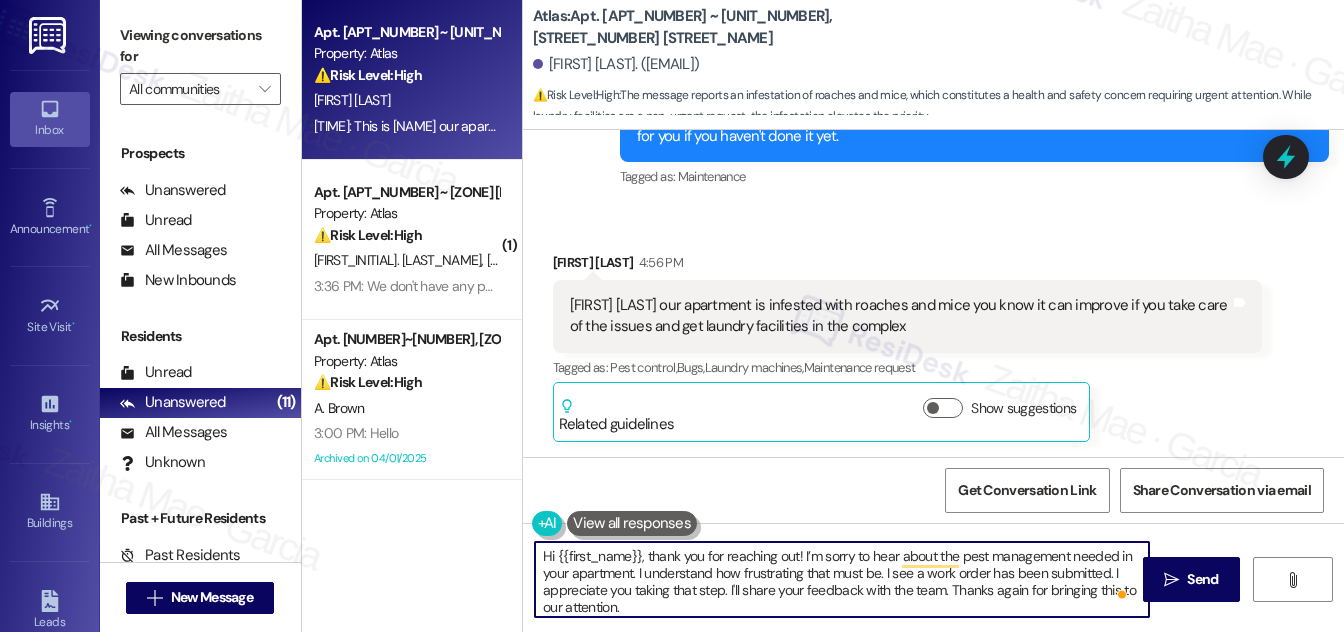 click on "Hi {{first_name}}, thank you for reaching out! I’m sorry to hear about the pest management needed in your apartment. I understand how frustrating that must be. I see a work order has been submitted. I appreciate you taking that step. I'll share your feedback with the team. Thanks again for bringing this to our attention." at bounding box center (842, 579) 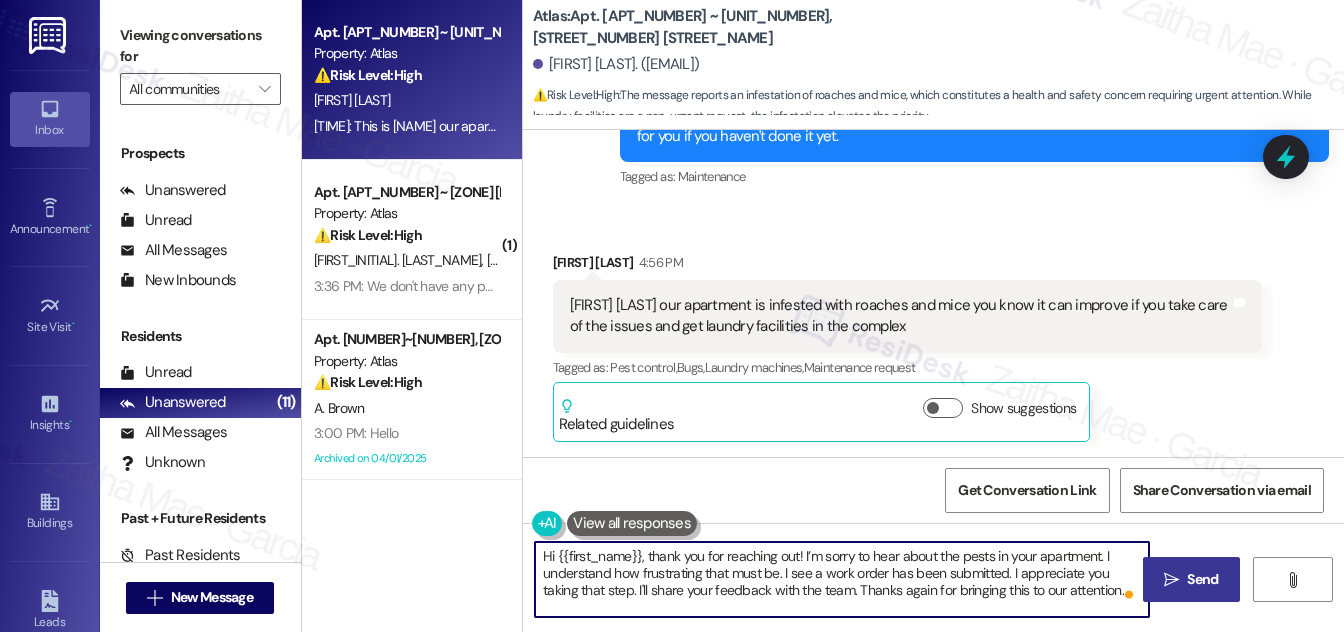 type on "Hi {{first_name}}, thank you for reaching out! I’m sorry to hear about the pests in your apartment. I understand how frustrating that must be. I see a work order has been submitted. I appreciate you taking that step. I'll share your feedback with the team. Thanks again for bringing this to our attention." 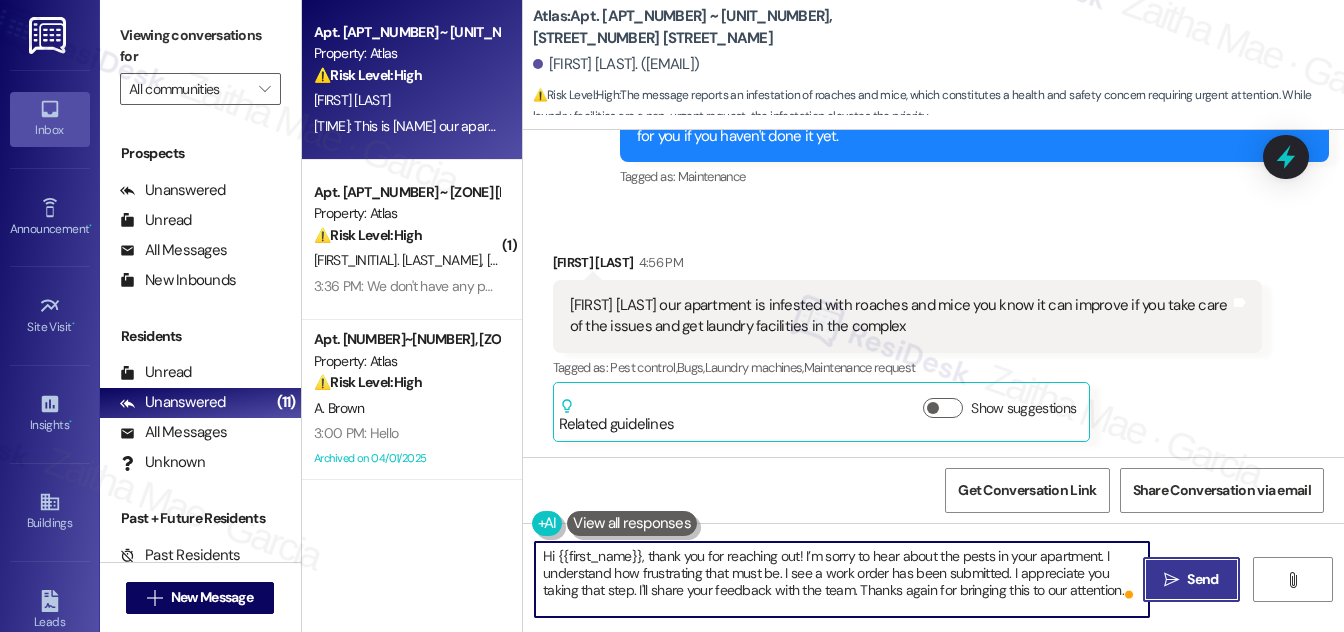 click on "Send" at bounding box center [1202, 579] 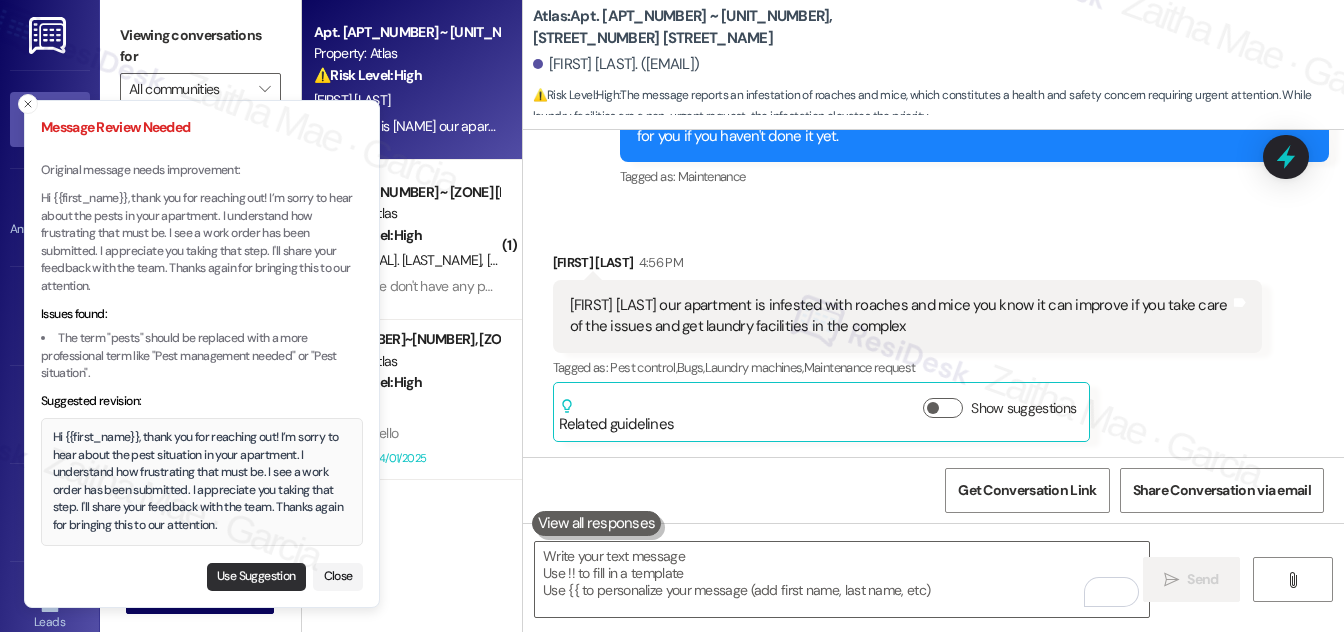 click on "Use Suggestion" at bounding box center (256, 577) 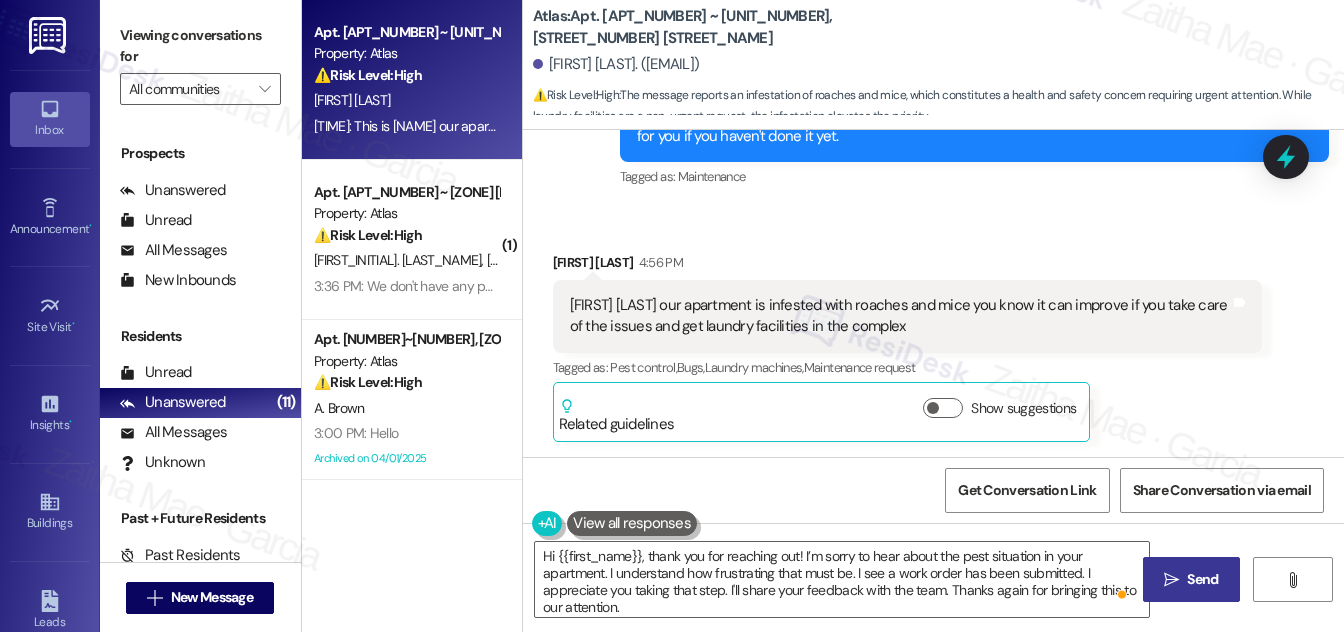 click on "Send" at bounding box center [1202, 579] 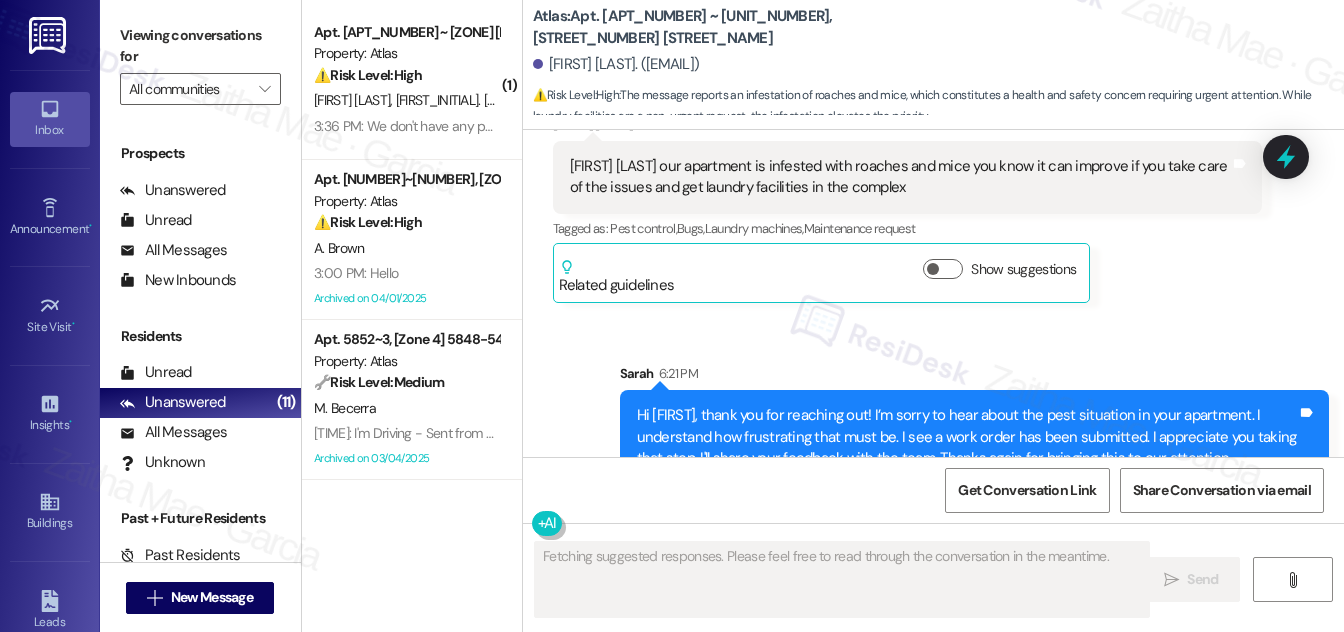 scroll, scrollTop: 2847, scrollLeft: 0, axis: vertical 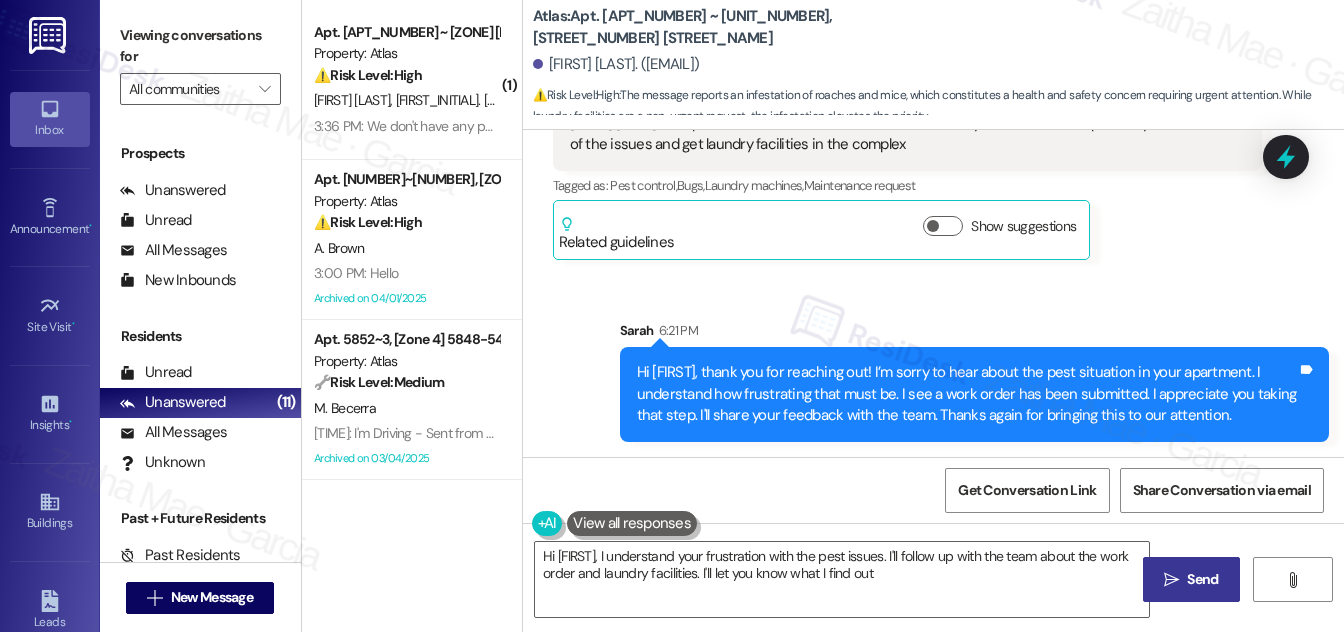 type on "Hi [FIRST_NAME], I understand your frustration with the pest issues. I'll follow up with the team about the work order and laundry facilities. I'll let you know what I find out!" 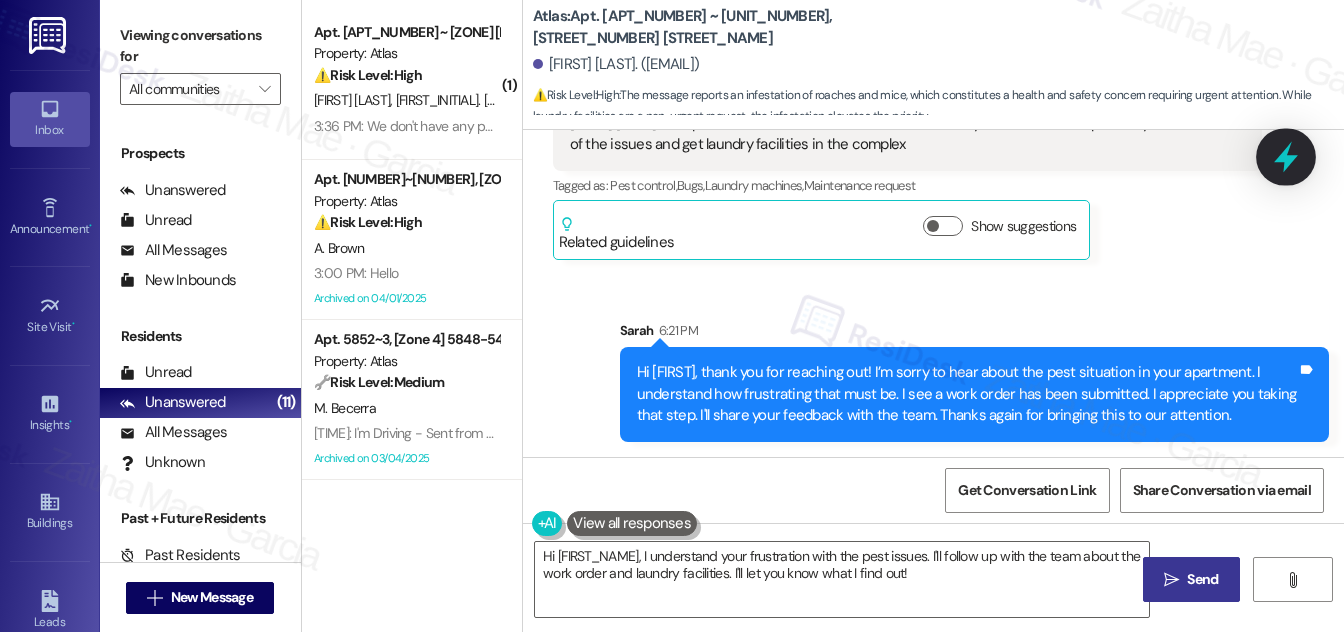 click 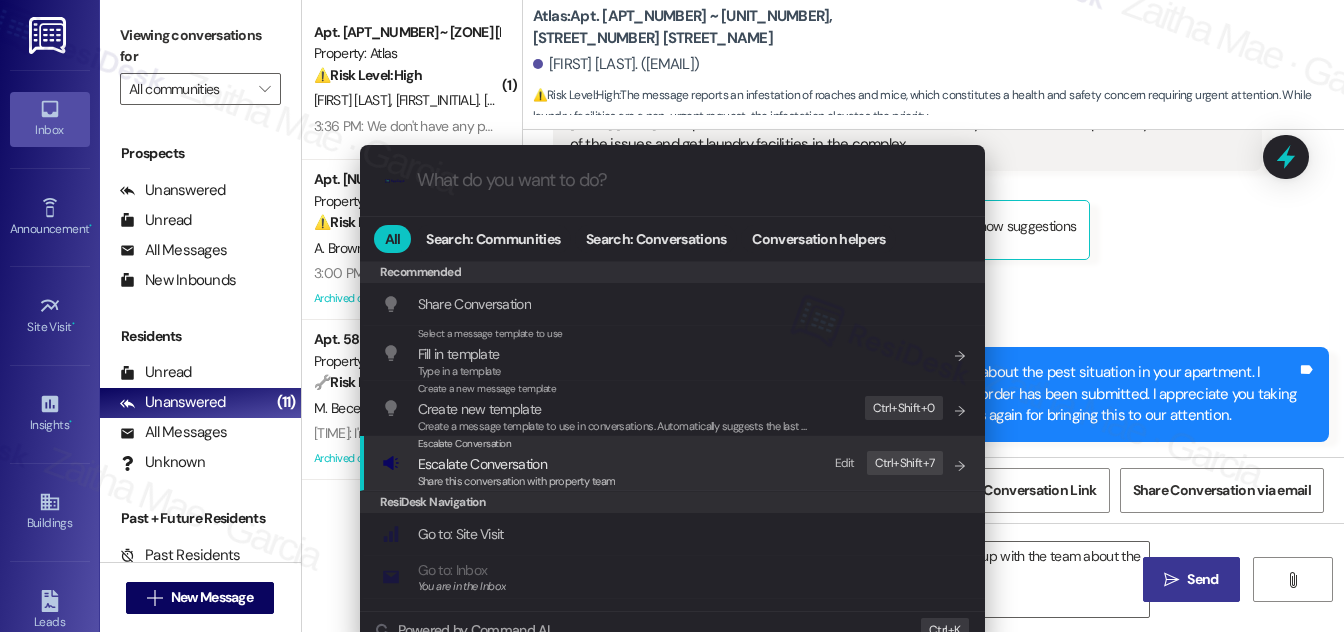 click on "Escalate Conversation" at bounding box center (482, 464) 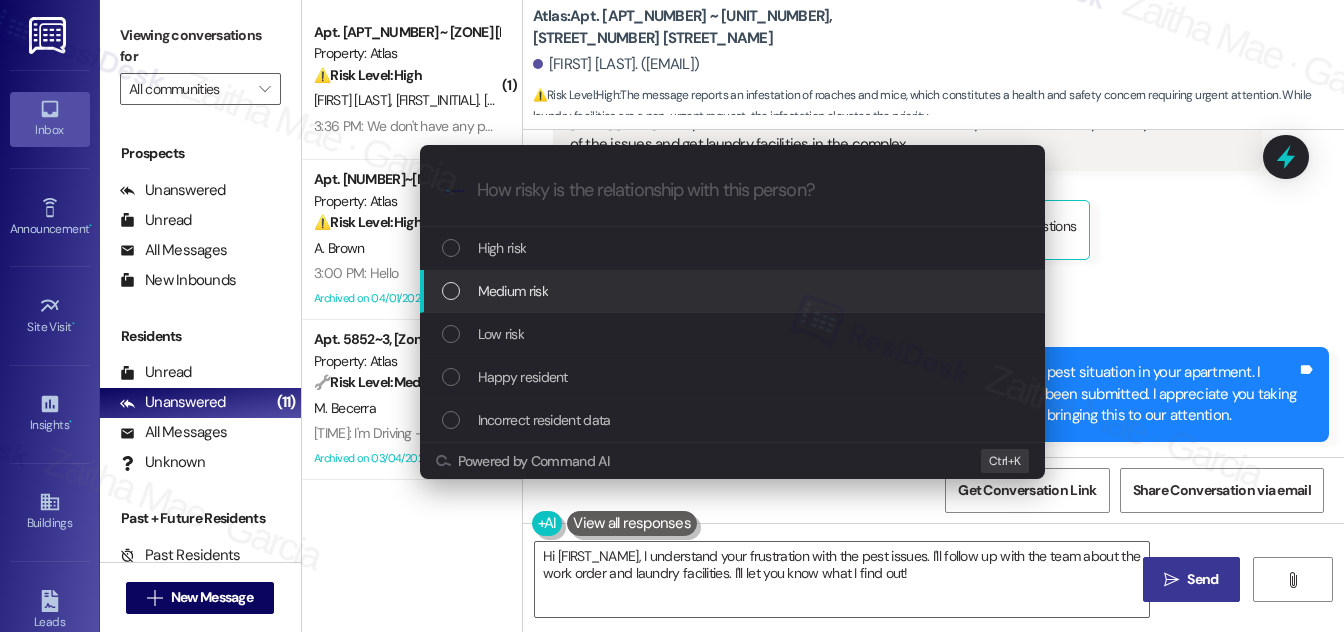 click on "Medium risk" at bounding box center (513, 291) 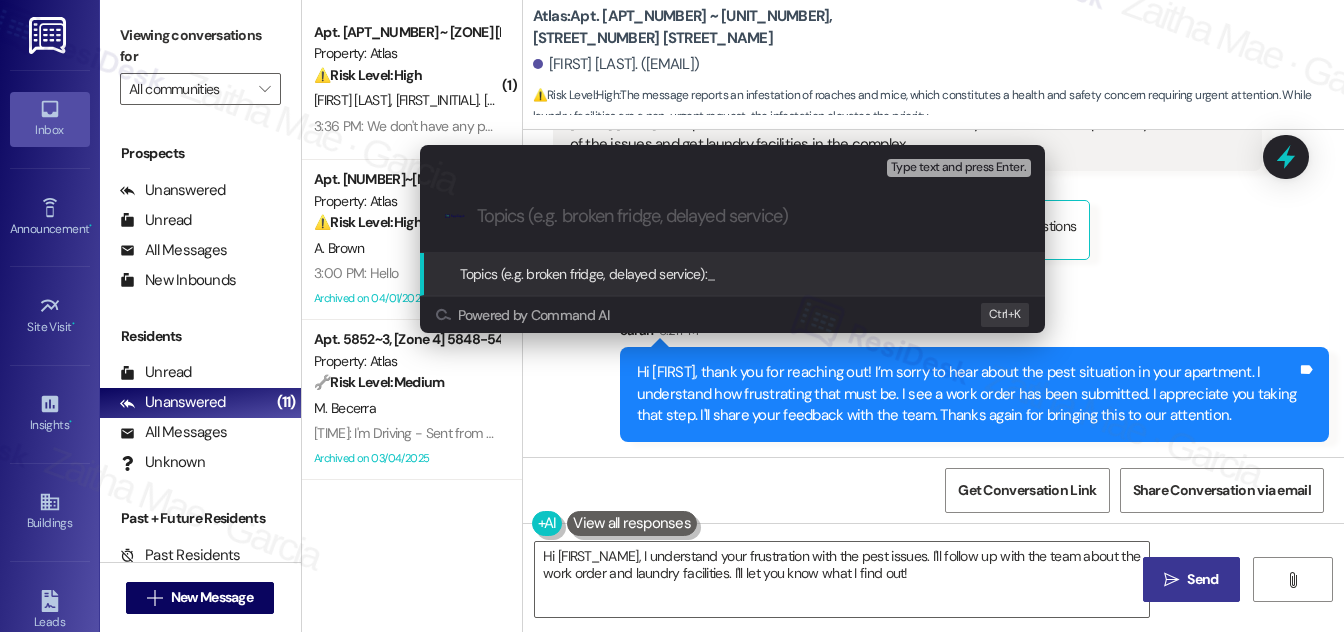 paste on "Pest Concerns and Laundry Facility Feedback" 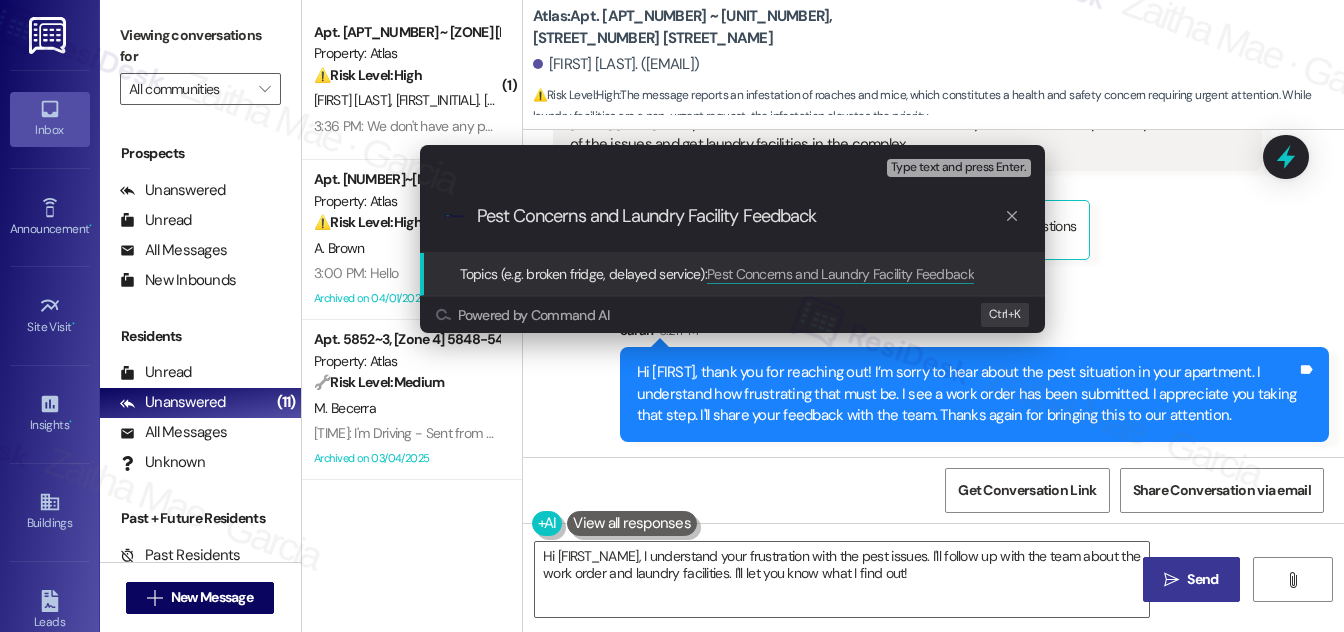 type 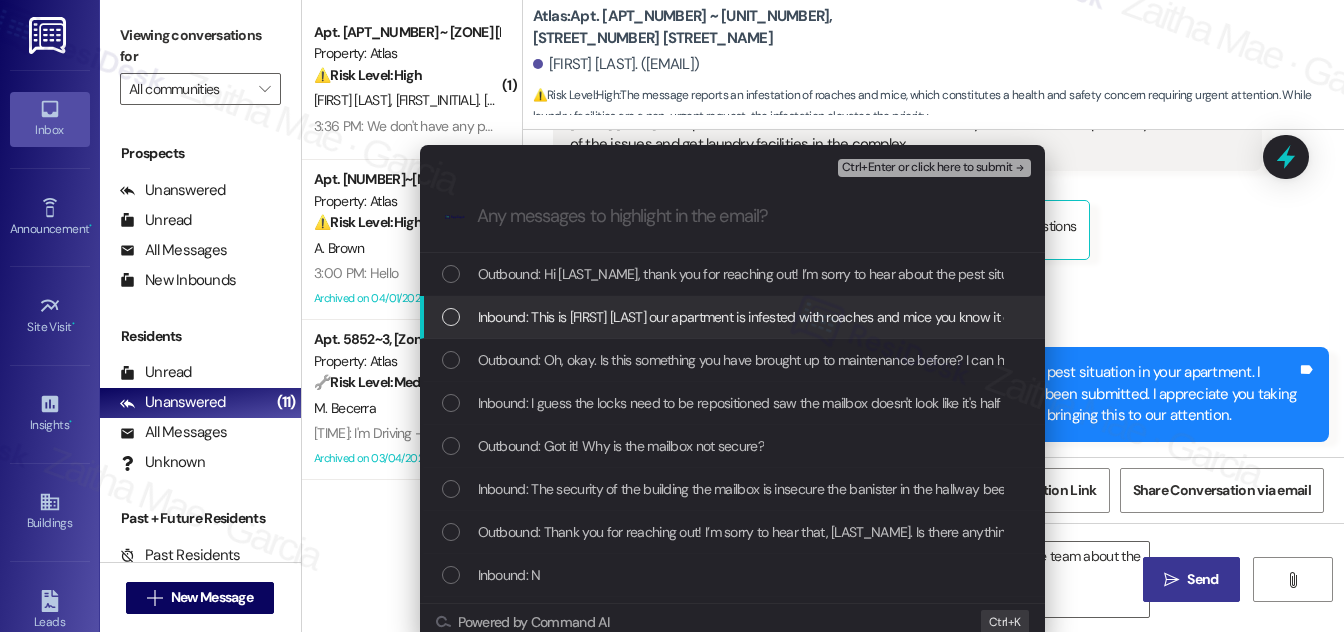click at bounding box center (451, 317) 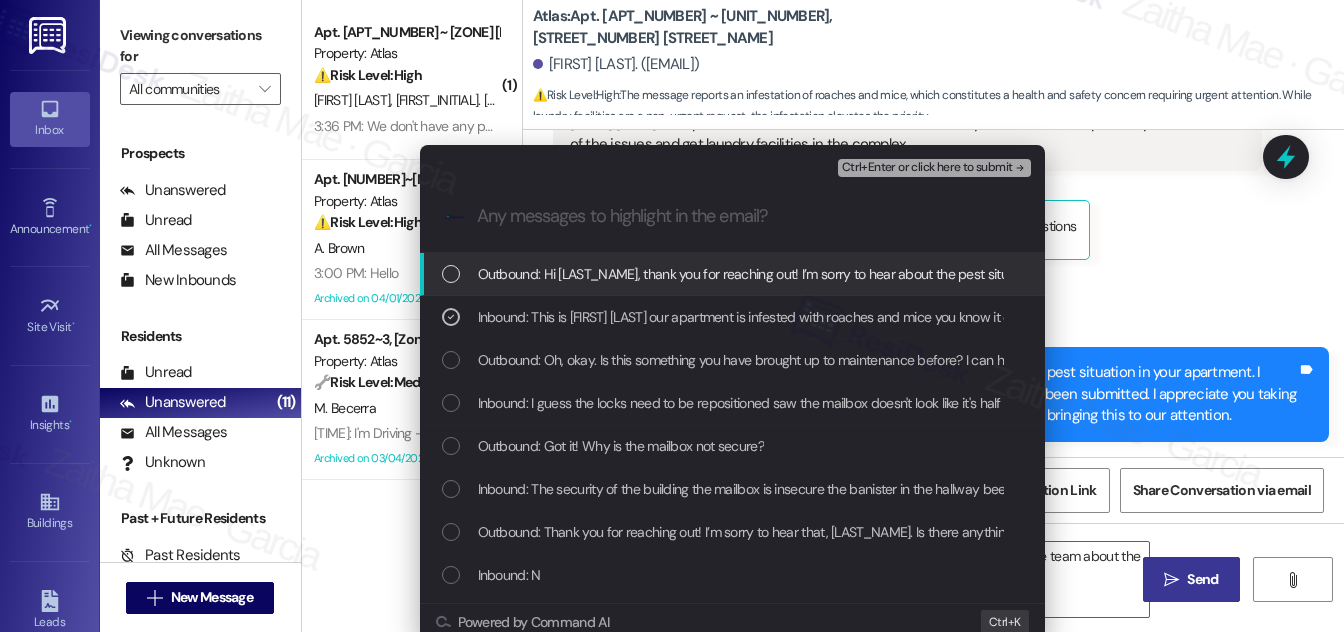 click on "Ctrl+Enter or click here to submit" at bounding box center [927, 168] 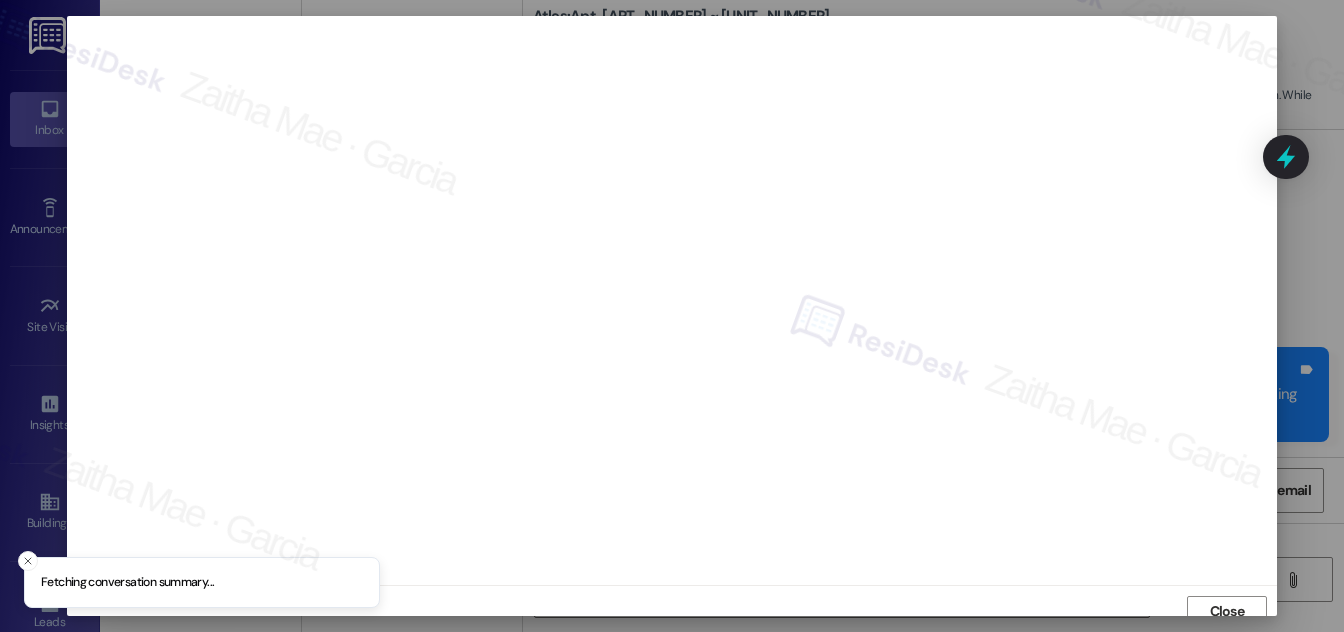 scroll, scrollTop: 11, scrollLeft: 0, axis: vertical 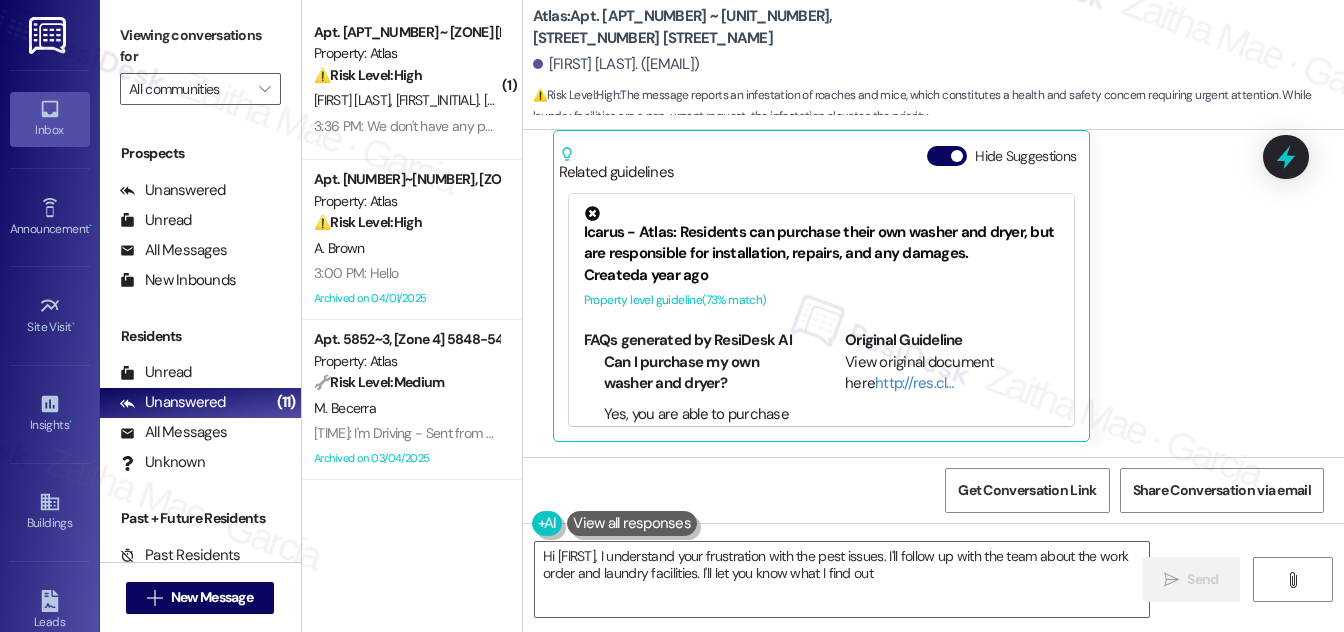 type on "Hi [FIRST_NAME], I understand your frustration with the pest issues. I'll follow up with the team about the work order and laundry facilities. I'll let you know what I find out!" 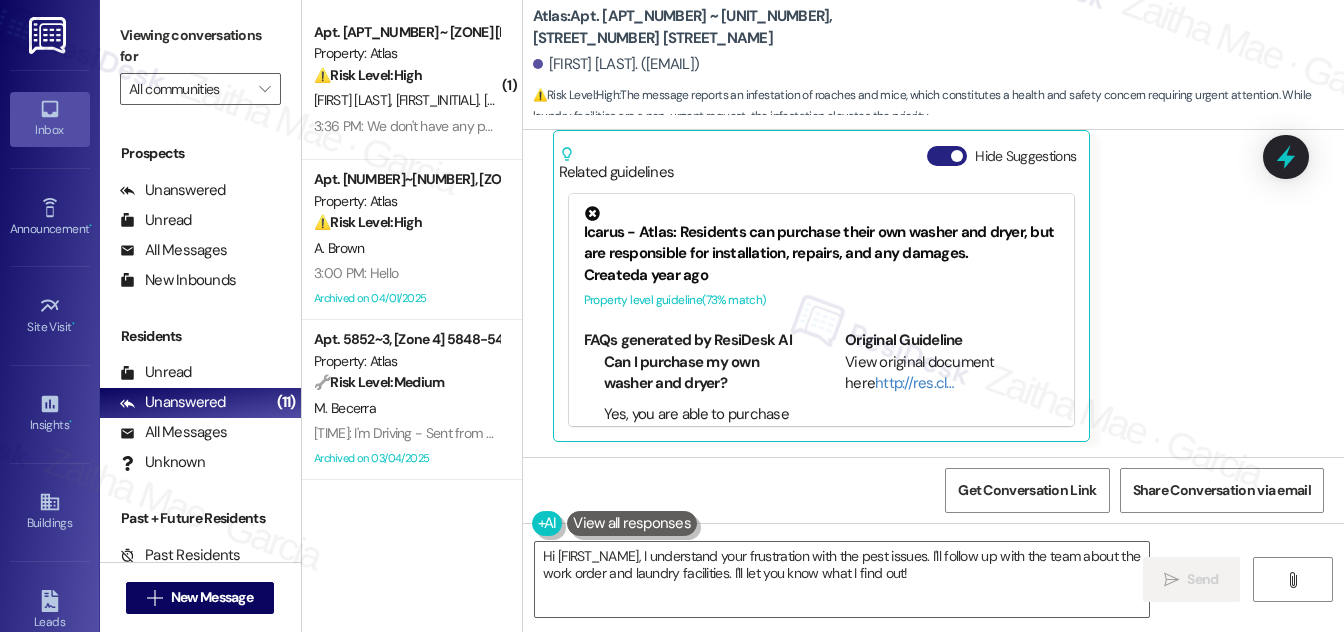 click on "Hide Suggestions" at bounding box center [947, 156] 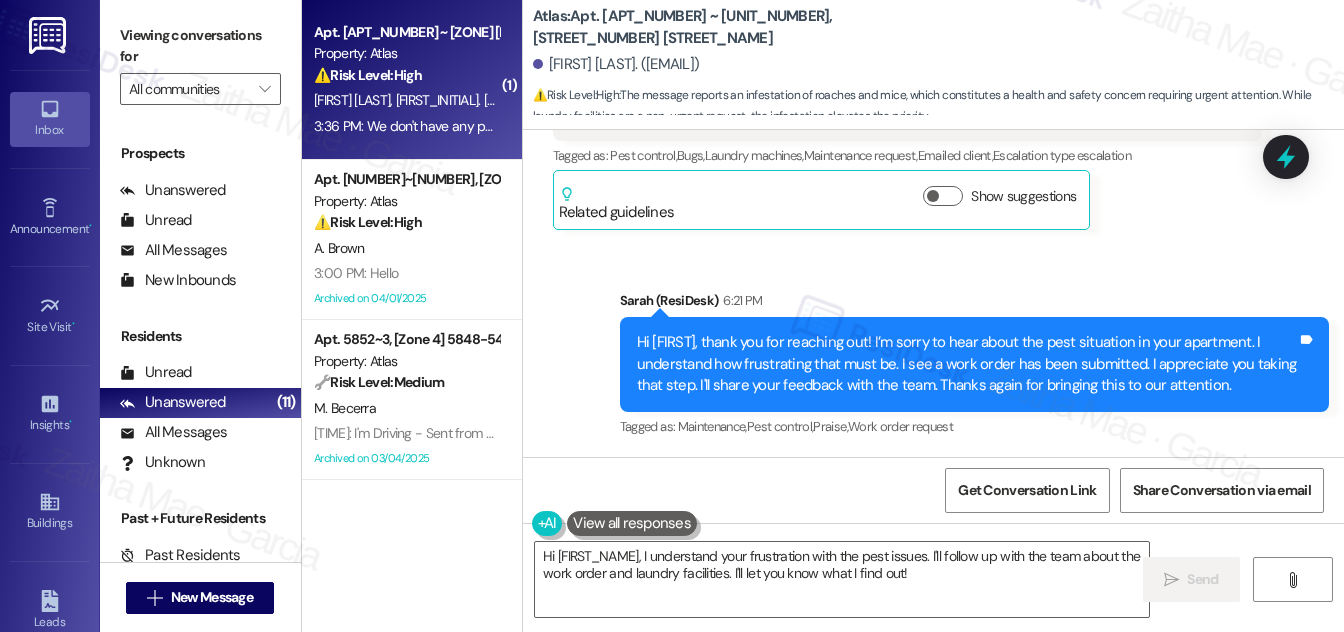 click on "[FIRST] [LAST] [LAST]" at bounding box center [406, 100] 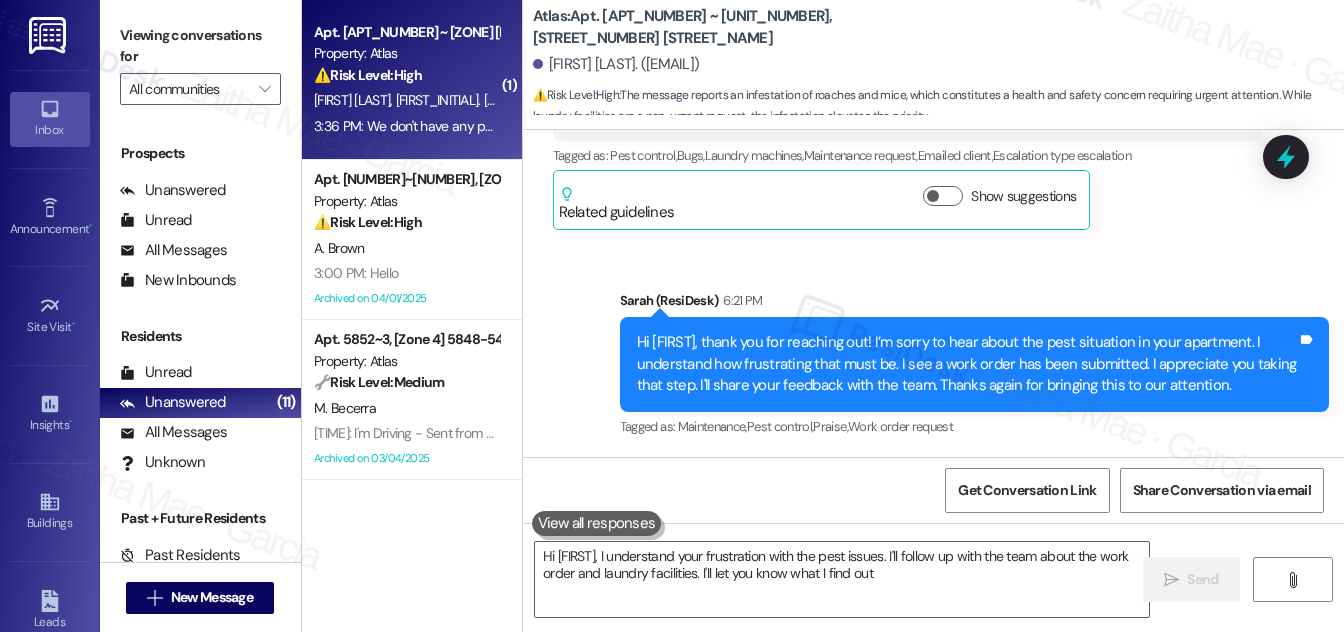 type on "Hi [FIRST_NAME], I understand your frustration with the pest issues. I'll follow up with the team about the work order and laundry facilities. I'll let you know what I find out!" 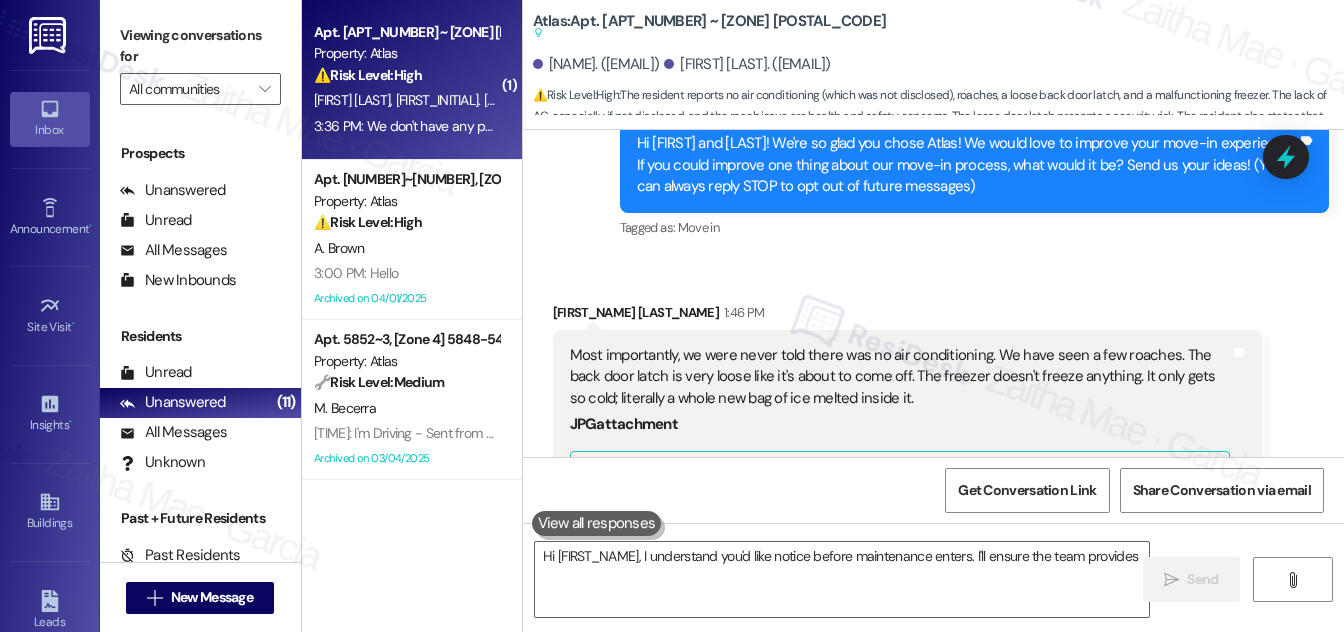 scroll, scrollTop: 2254, scrollLeft: 0, axis: vertical 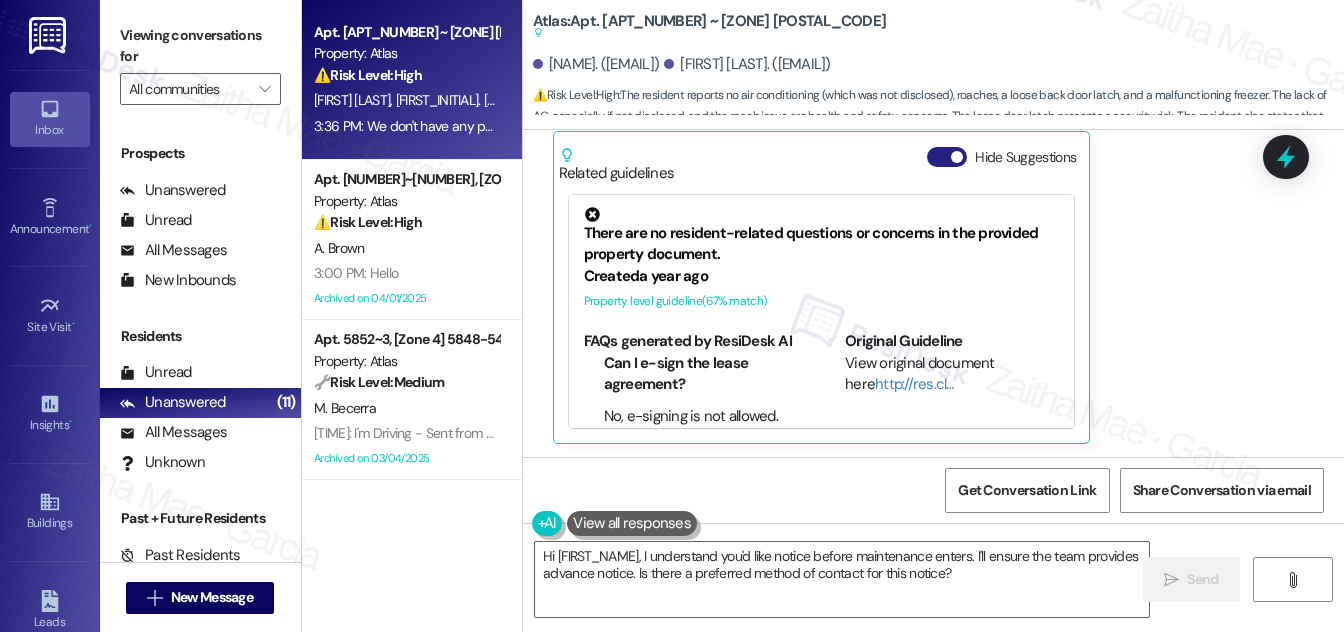 click on "Hide Suggestions" at bounding box center (947, 157) 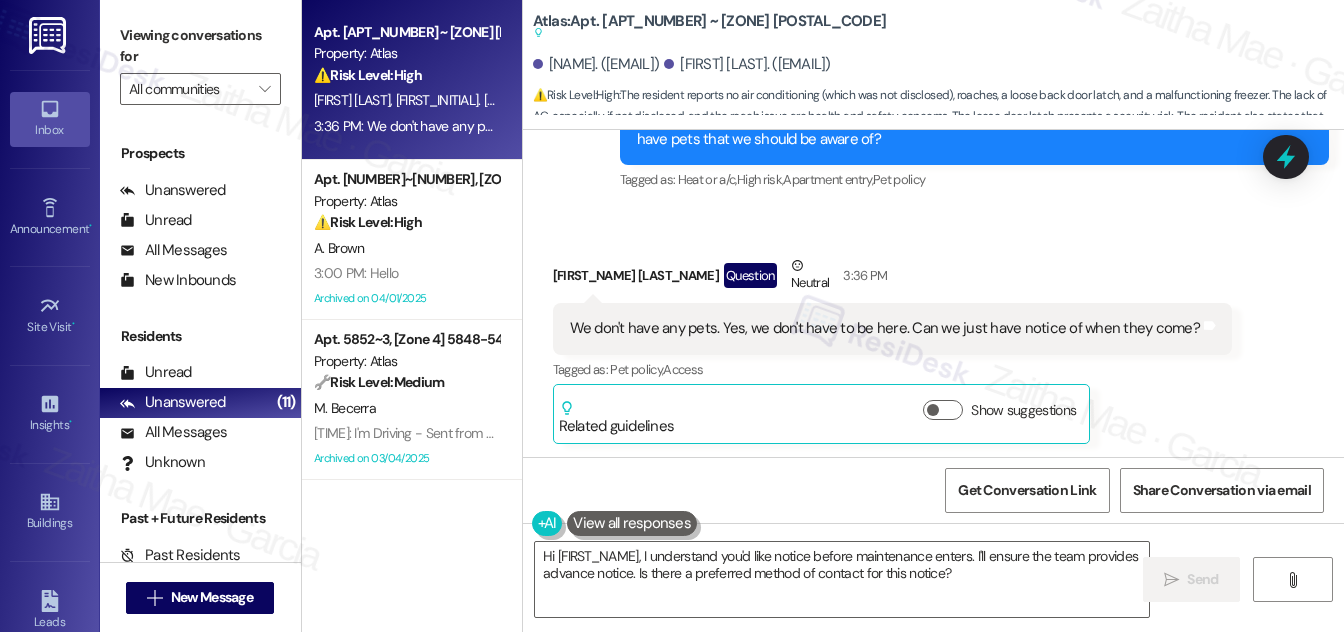 scroll, scrollTop: 1910, scrollLeft: 0, axis: vertical 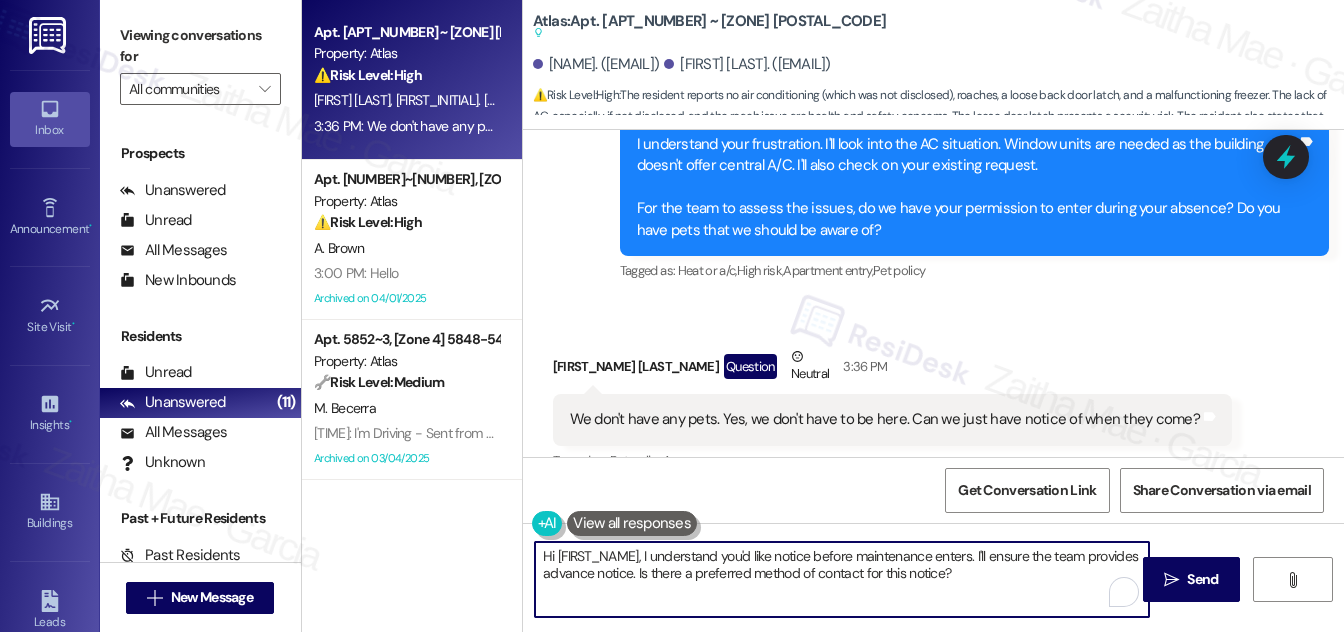 drag, startPoint x: 642, startPoint y: 554, endPoint x: 530, endPoint y: 555, distance: 112.00446 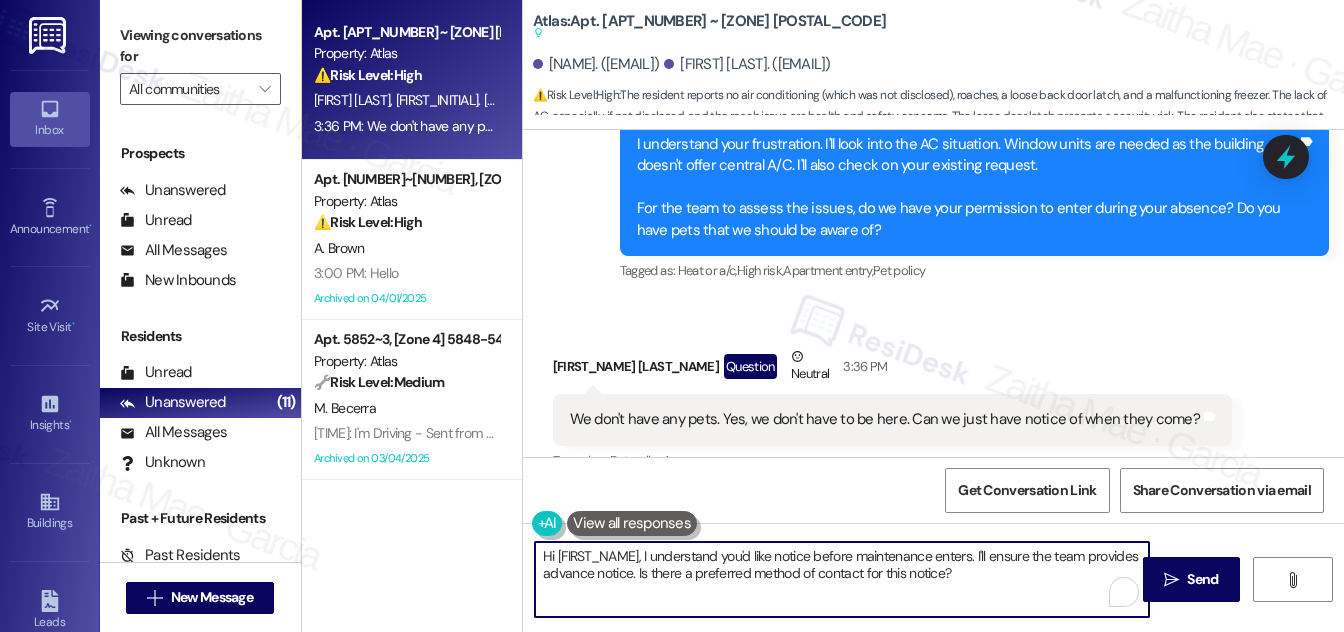 click on "Hi [FIRST_NAME], I understand you'd like notice before maintenance enters. I'll ensure the team provides advance notice. Is there a preferred method of contact for this notice?" at bounding box center (832, 579) 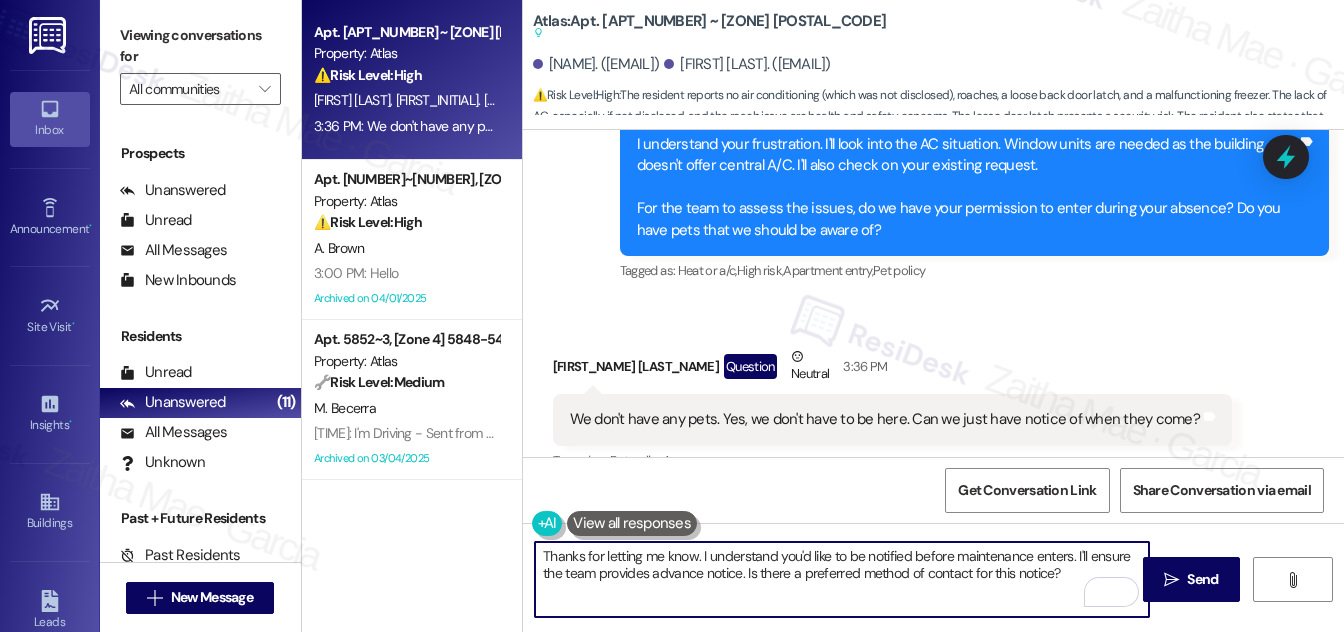 drag, startPoint x: 1087, startPoint y: 554, endPoint x: 1128, endPoint y: 548, distance: 41.4367 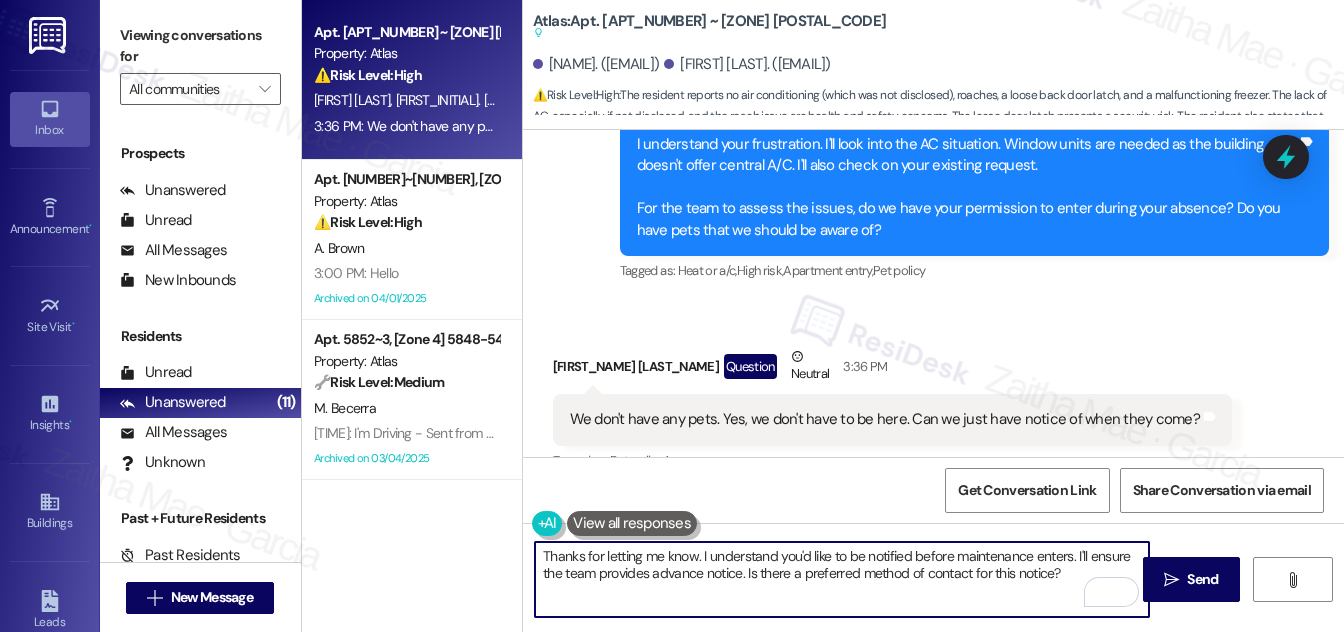 click on "Thanks for letting me know. I understand you'd like to be notified before maintenance enters. I'll ensure the team provides advance notice. Is there a preferred method of contact for this notice?" at bounding box center (842, 579) 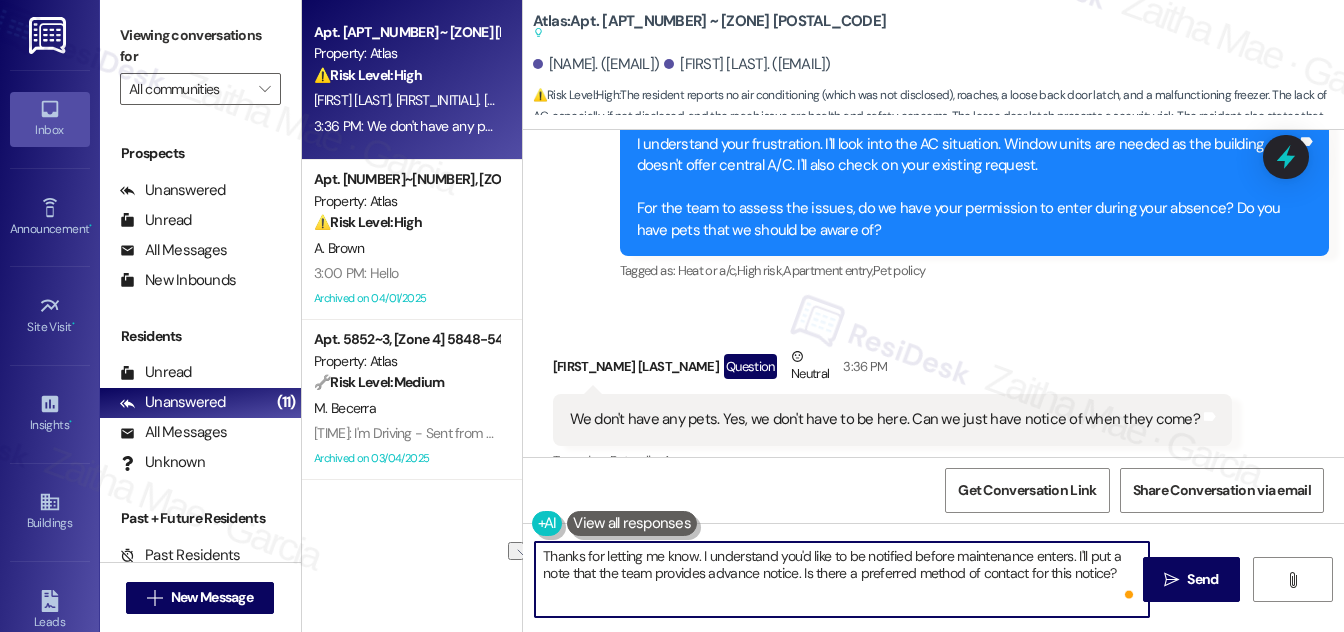 drag, startPoint x: 800, startPoint y: 571, endPoint x: 1117, endPoint y: 572, distance: 317.0016 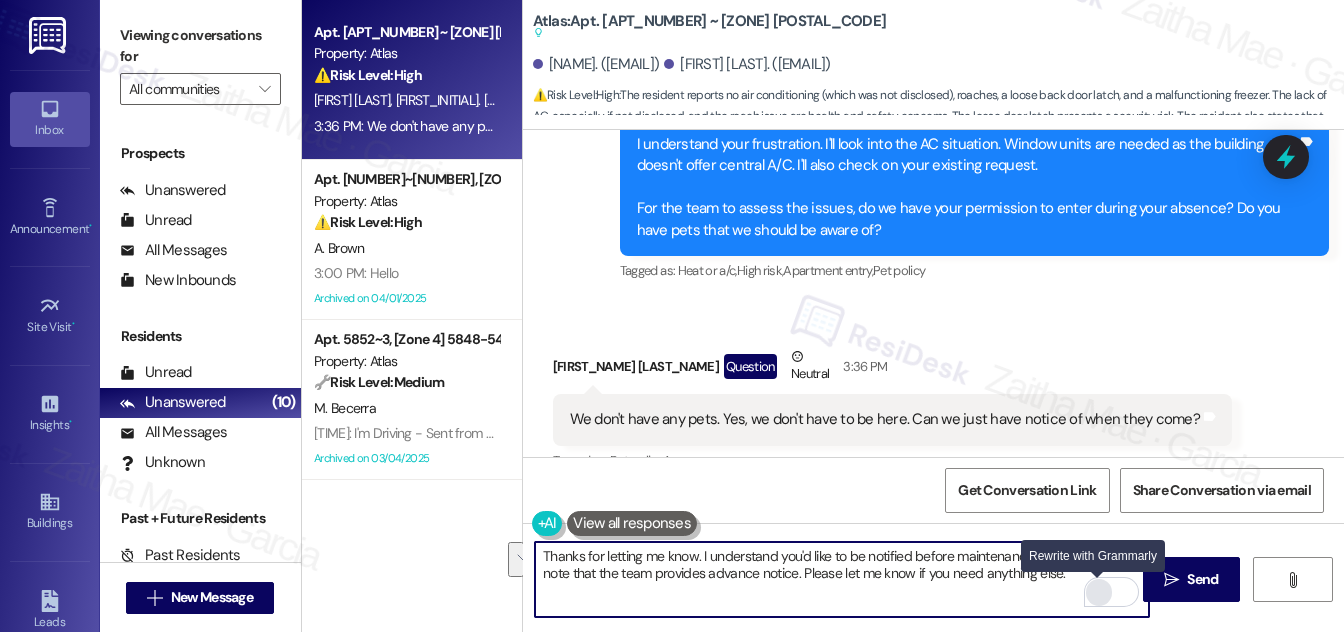 drag, startPoint x: 540, startPoint y: 554, endPoint x: 1101, endPoint y: 578, distance: 561.5131 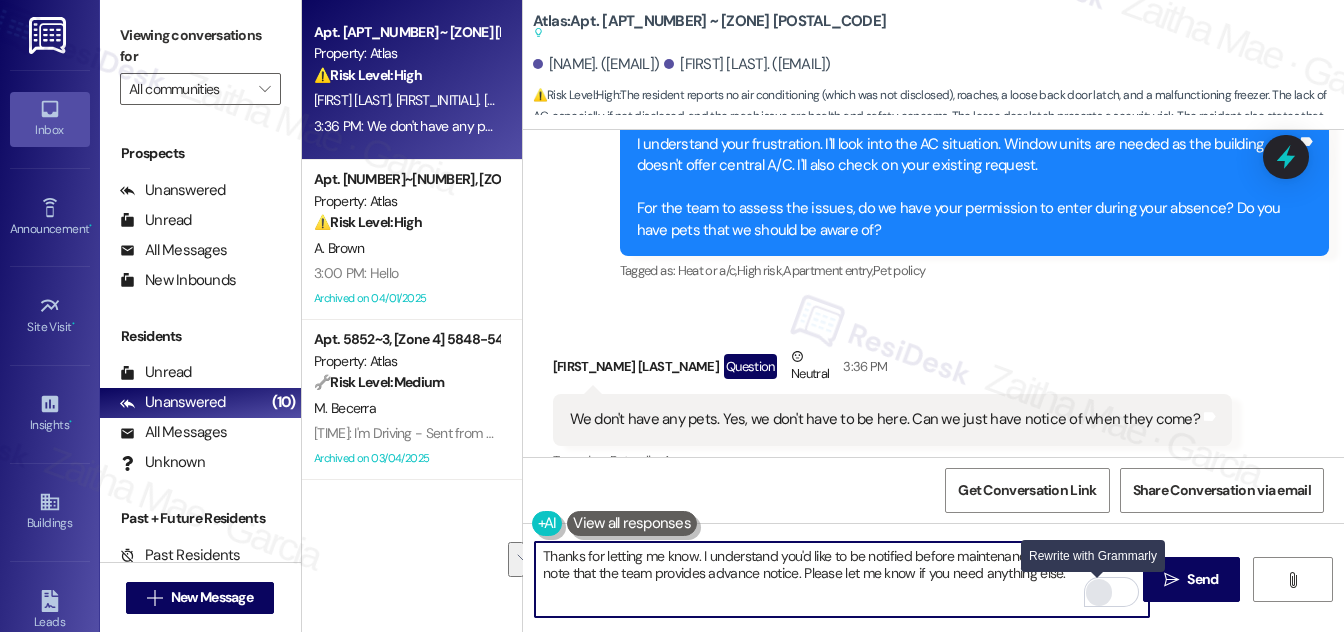 click on "Thanks for letting me know. I understand you'd like to be notified before maintenance enters. I'll put a note that the team provides advance notice. Please let me know if you need anything else." at bounding box center (842, 579) 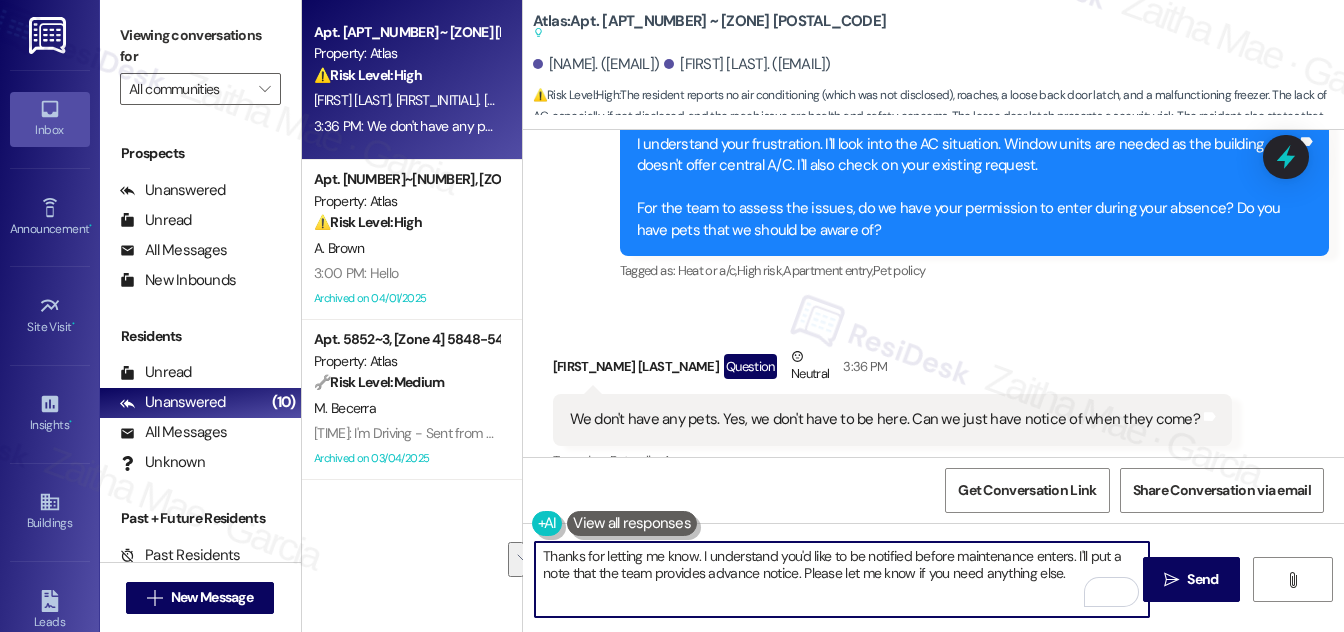 type on "Thanks for letting me know. I understand you'd like to be notified before maintenance enters. I'll put a note that the team provides advance notice. Please let me know if you need anything else." 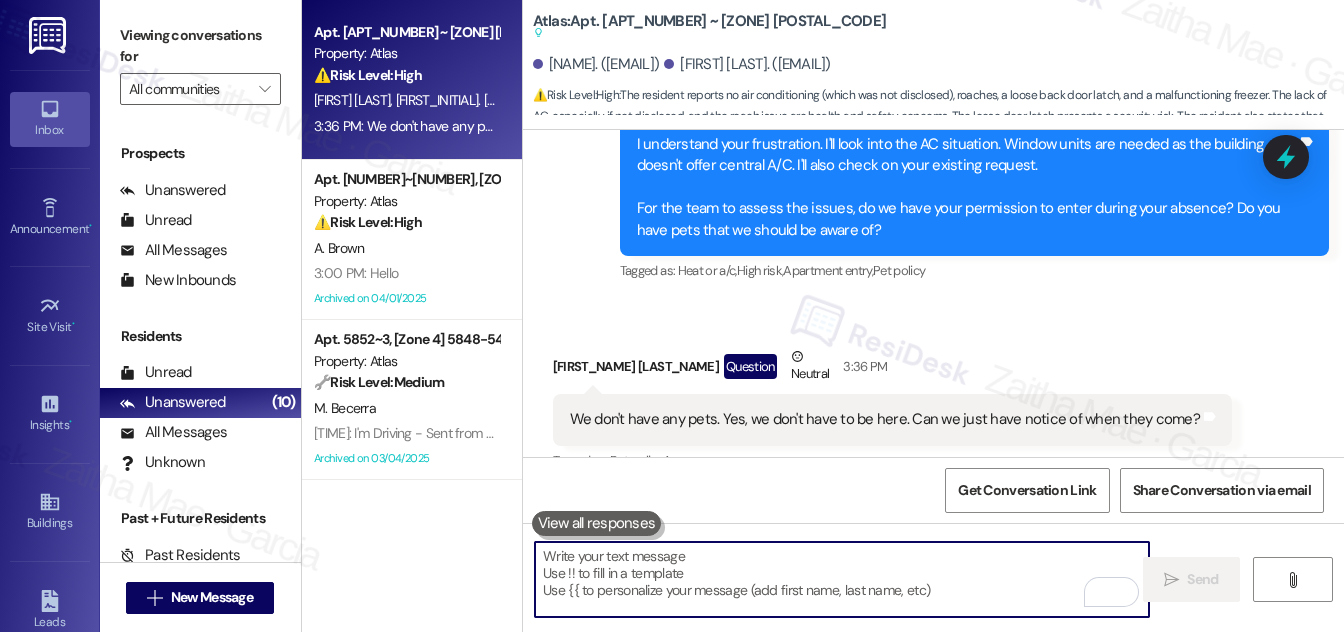paste on "Thanks for letting me know. I understand you’d like to be notified before maintenance enters, so I’ll add a note for the team to provide advance notice. Please feel free to reach out if there’s anything else you need." 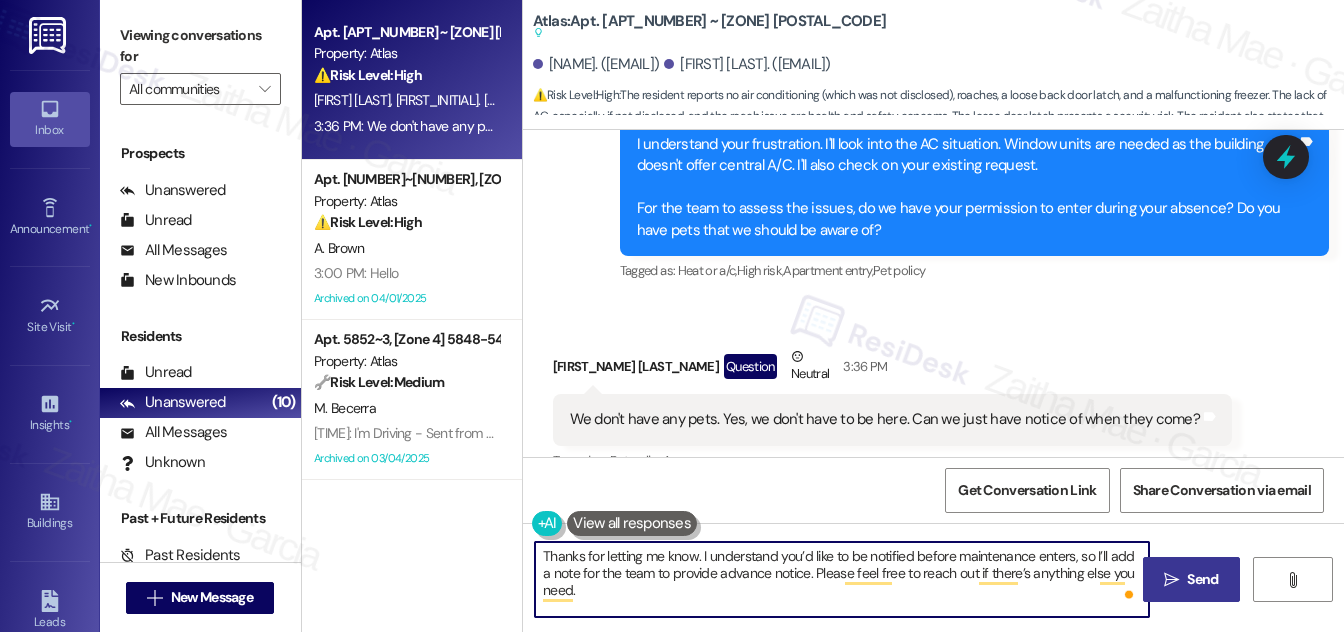 type on "Thanks for letting me know. I understand you’d like to be notified before maintenance enters, so I’ll add a note for the team to provide advance notice. Please feel free to reach out if there’s anything else you need." 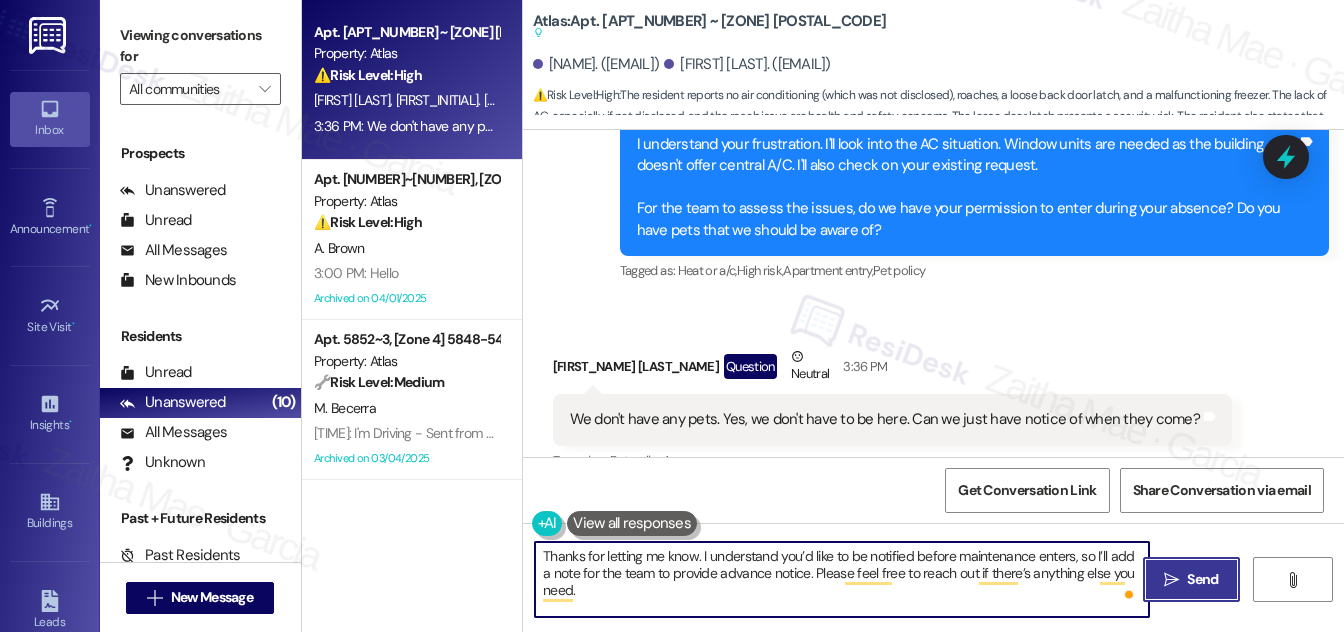 click on " Send" at bounding box center (1191, 579) 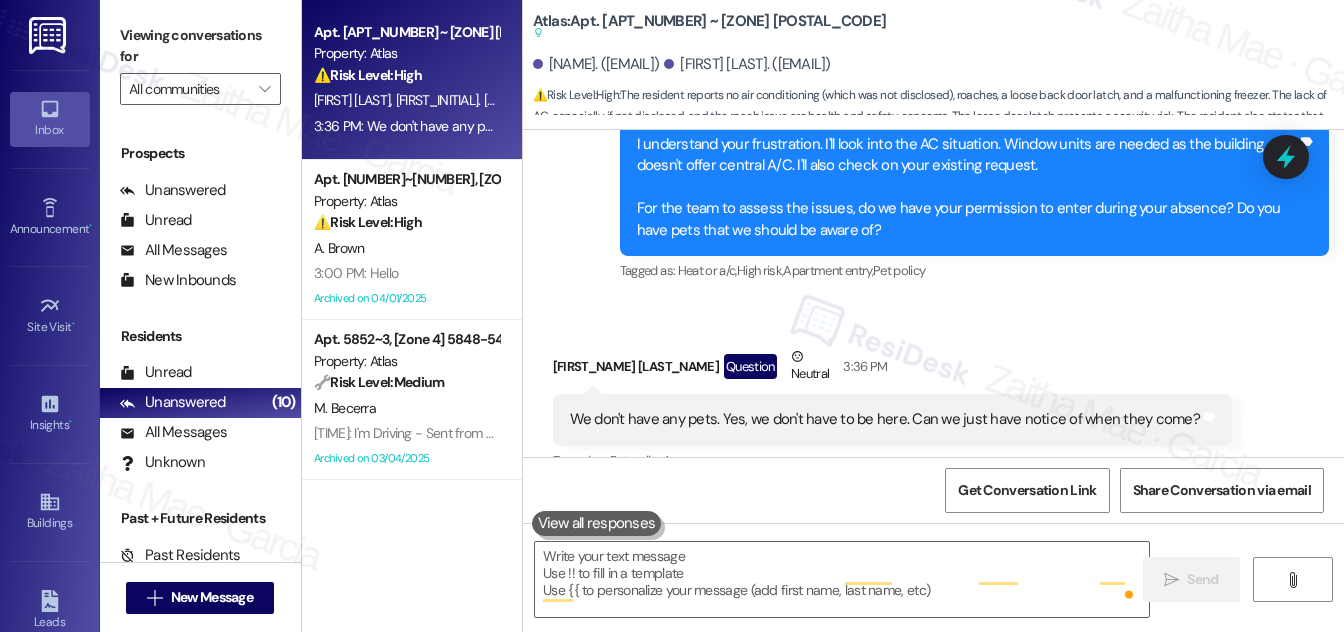type on "Fetching suggested responses. Please feel free to read through the conversation in the meantime." 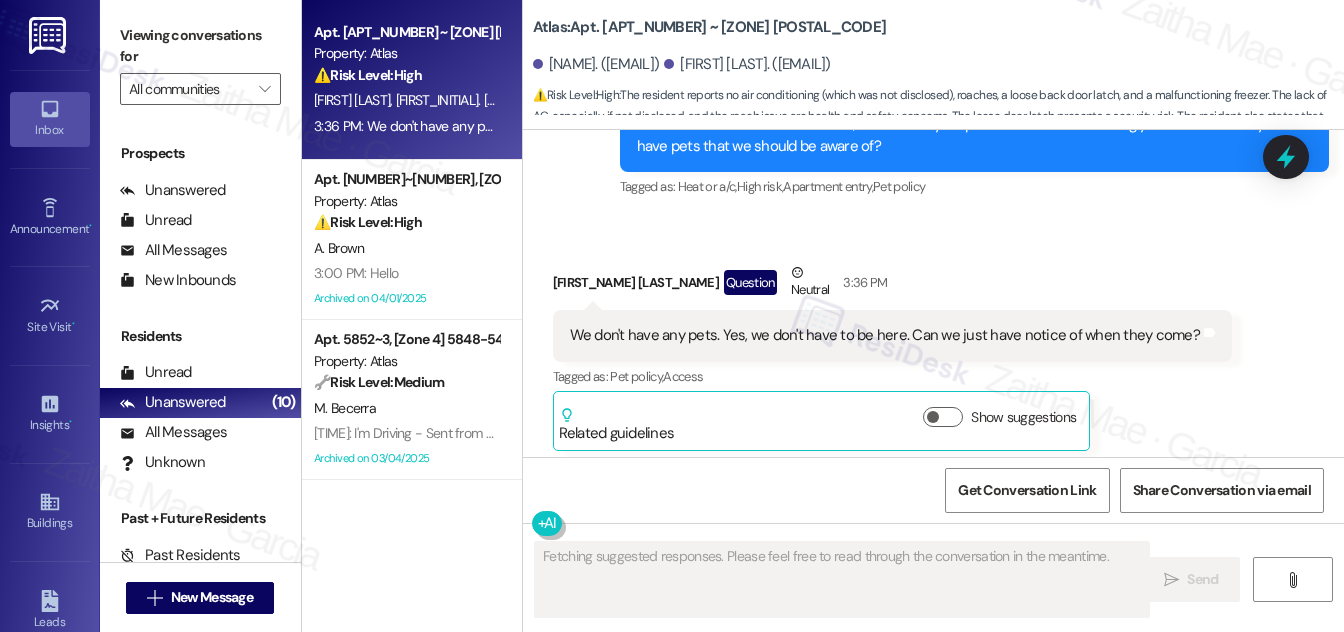 scroll, scrollTop: 2000, scrollLeft: 0, axis: vertical 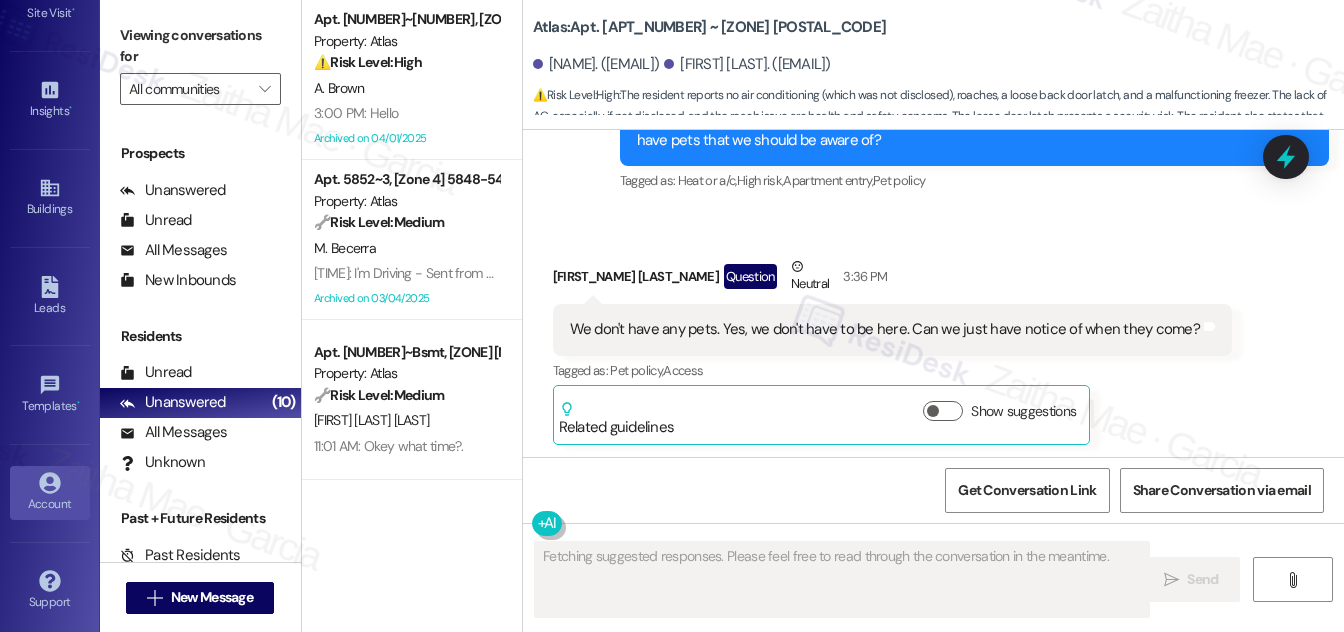 click on "Account" at bounding box center [50, 504] 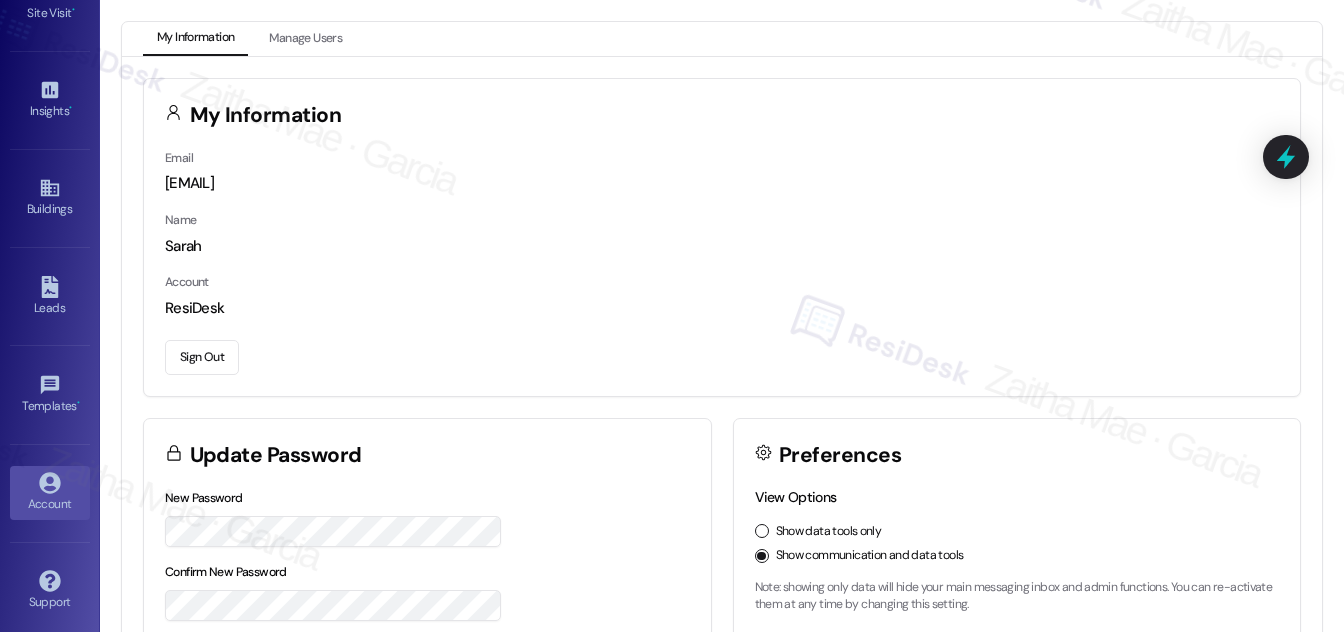 click on "Sign Out" at bounding box center [202, 357] 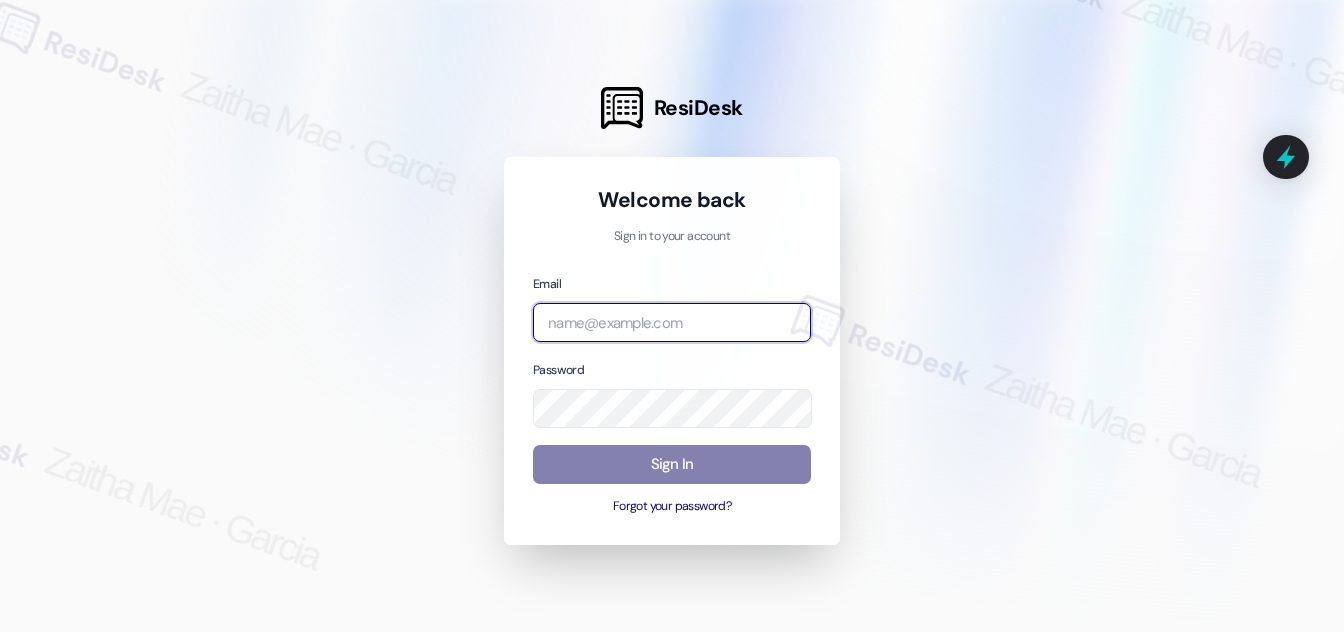 click at bounding box center [672, 322] 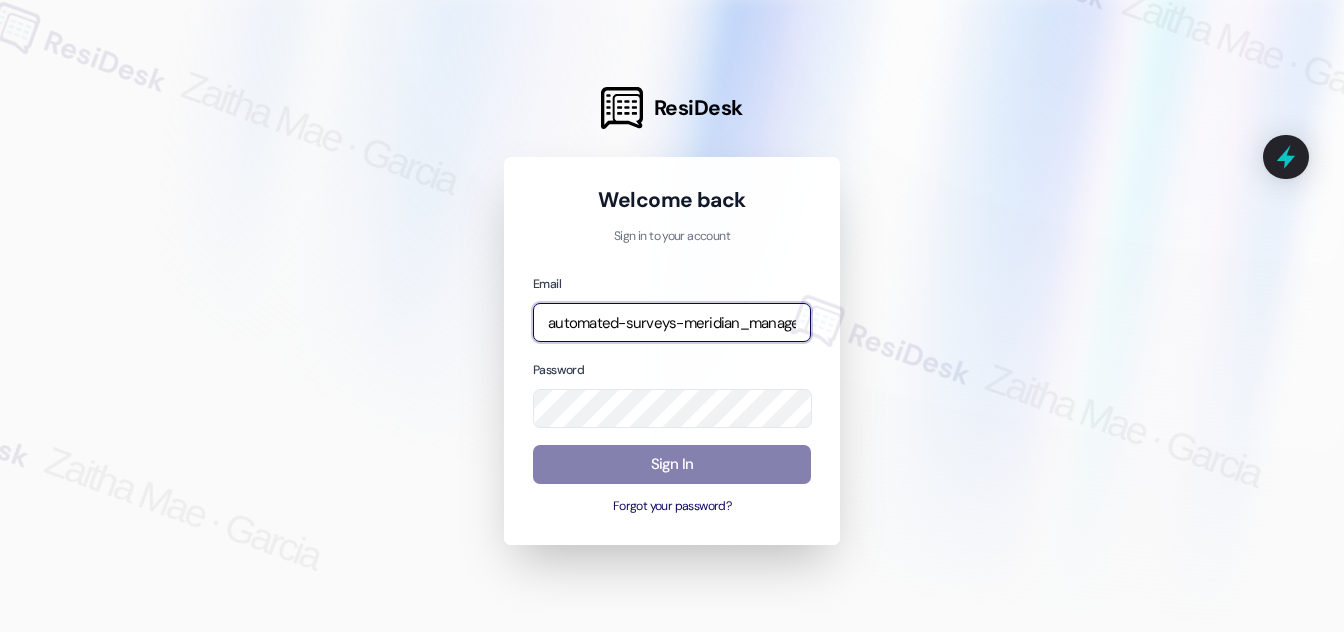 type on "automated-surveys-meridian_management-zaitha.mae.garcia@meridian_management.com" 